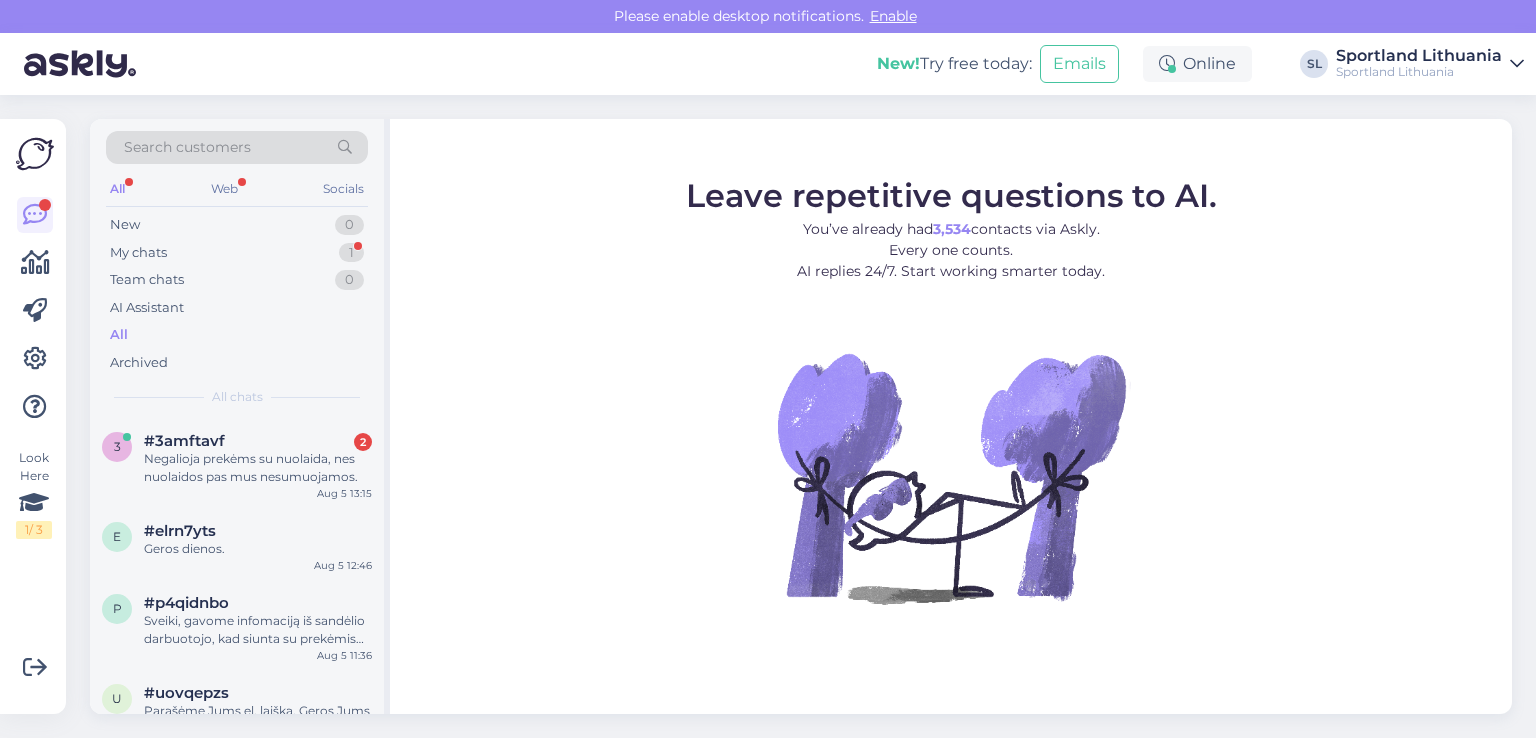 scroll, scrollTop: 0, scrollLeft: 0, axis: both 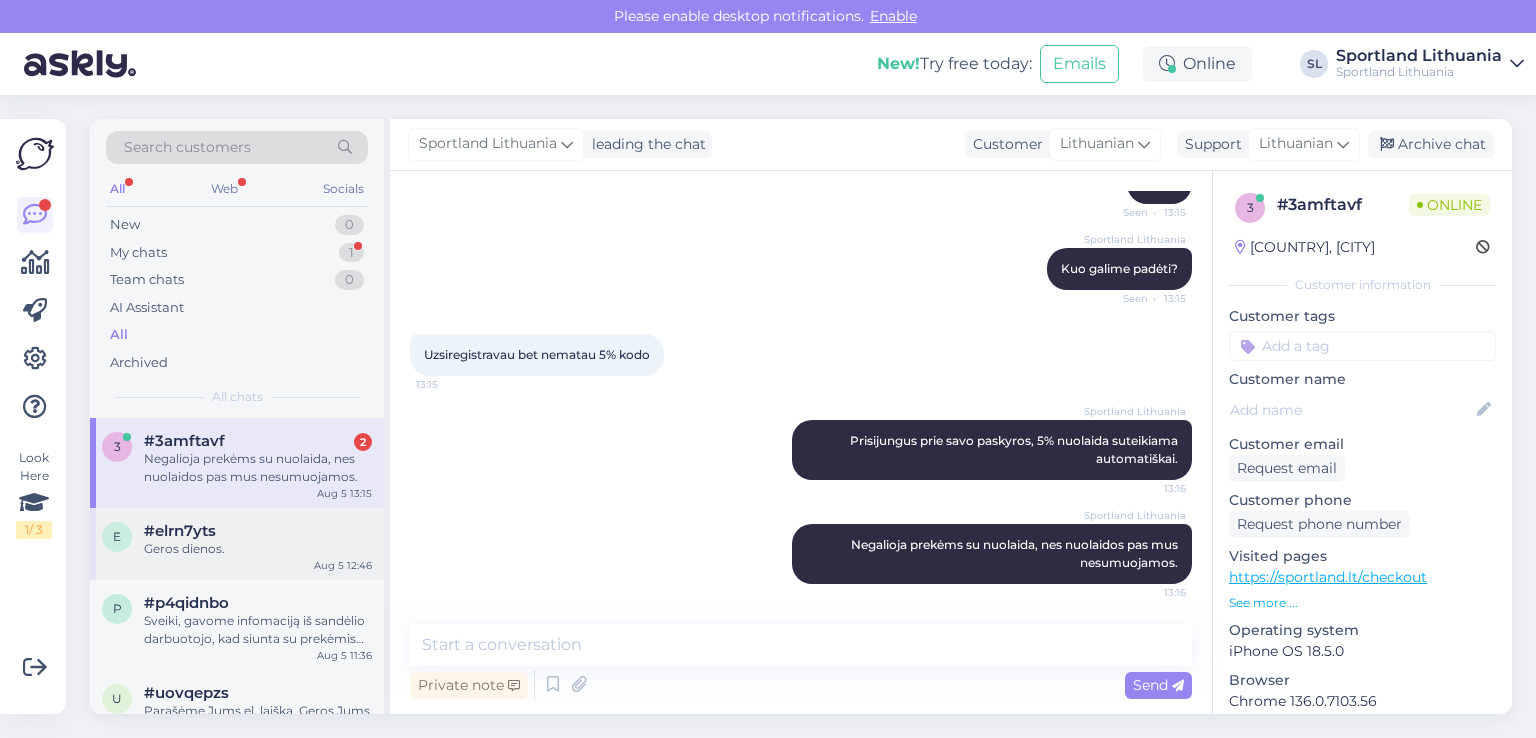 click on "Geros dienos." at bounding box center [258, 549] 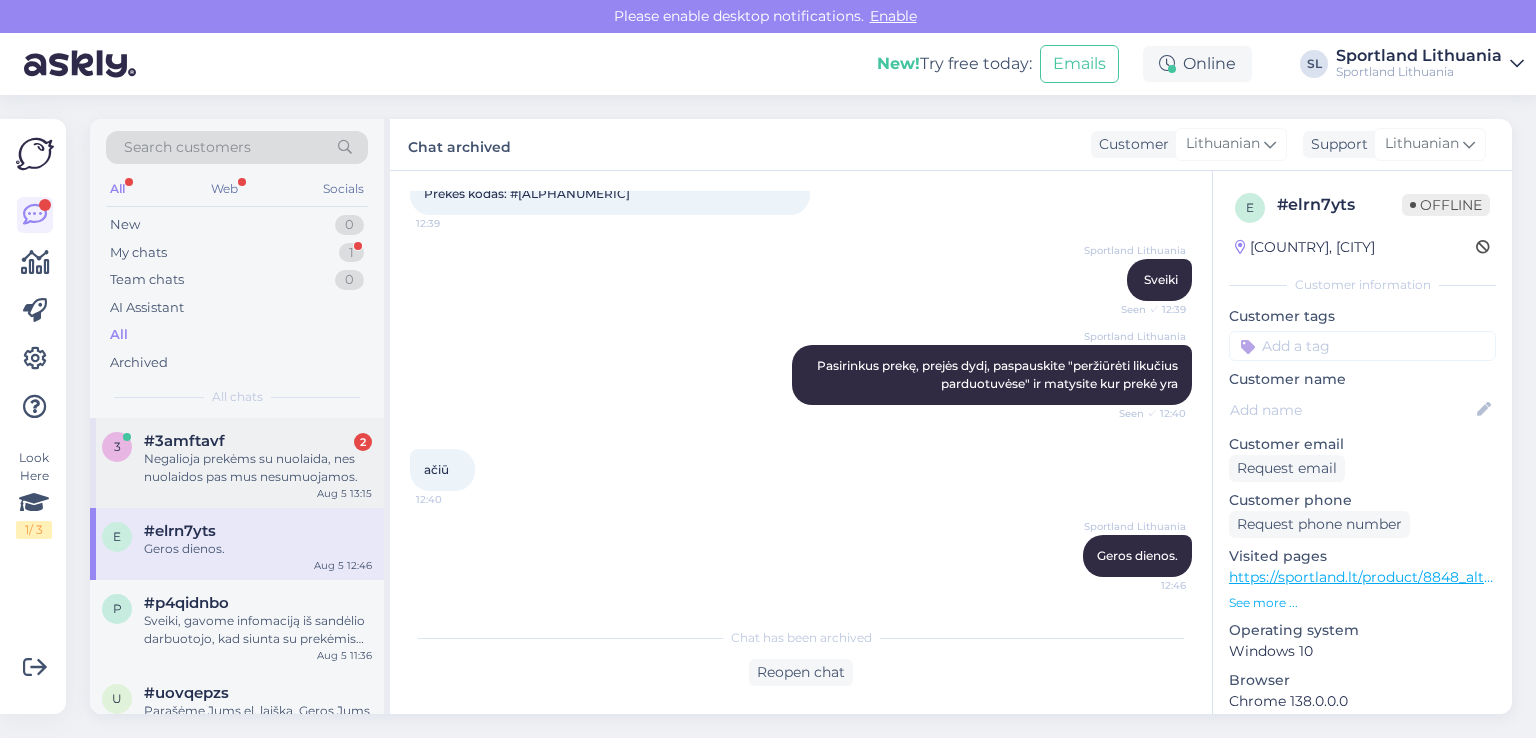click on "3 #3amftavf 2 Negalioja prekėms su nuolaida, nes nuolaidos pas mus nesumuojamos. Aug 5 13:15" at bounding box center (237, 463) 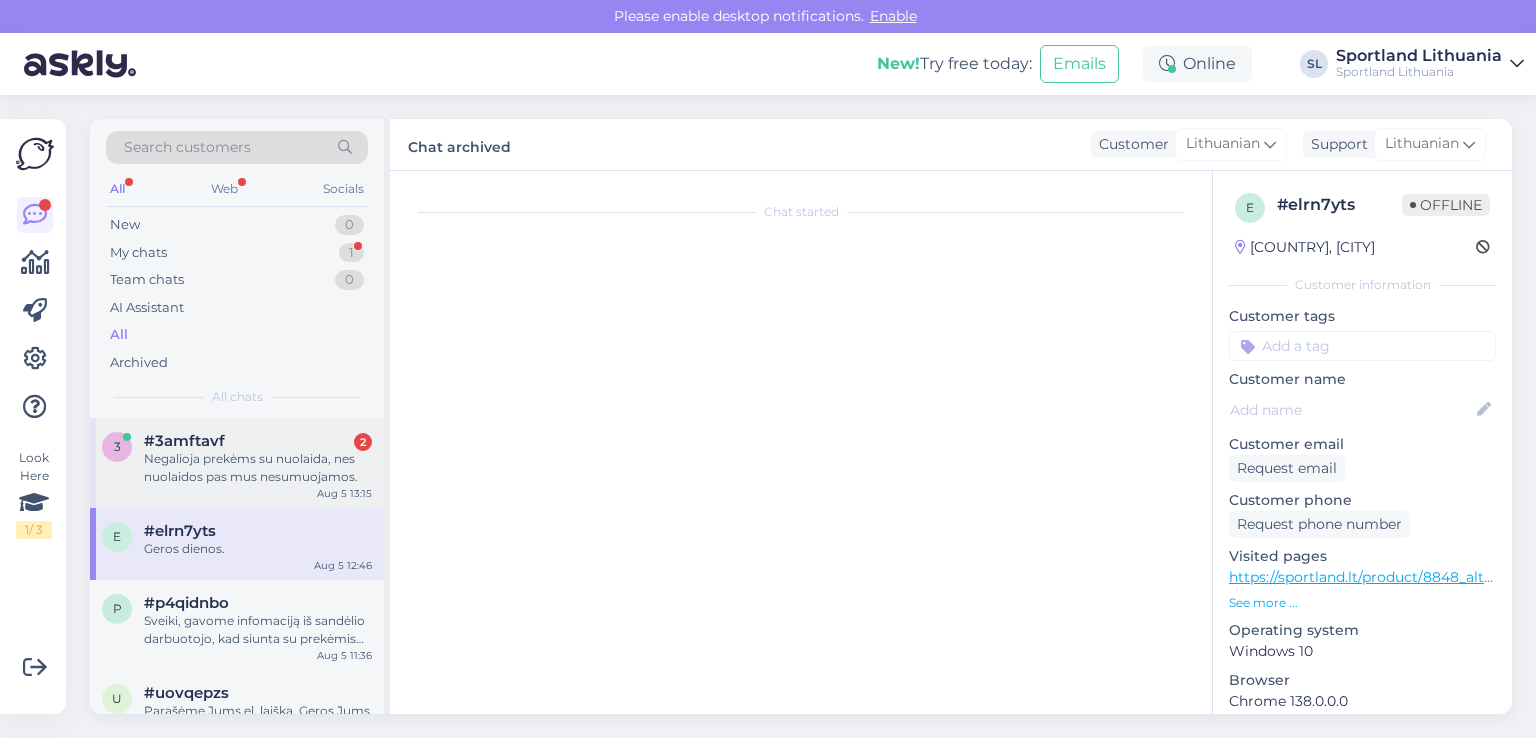 scroll, scrollTop: 42, scrollLeft: 0, axis: vertical 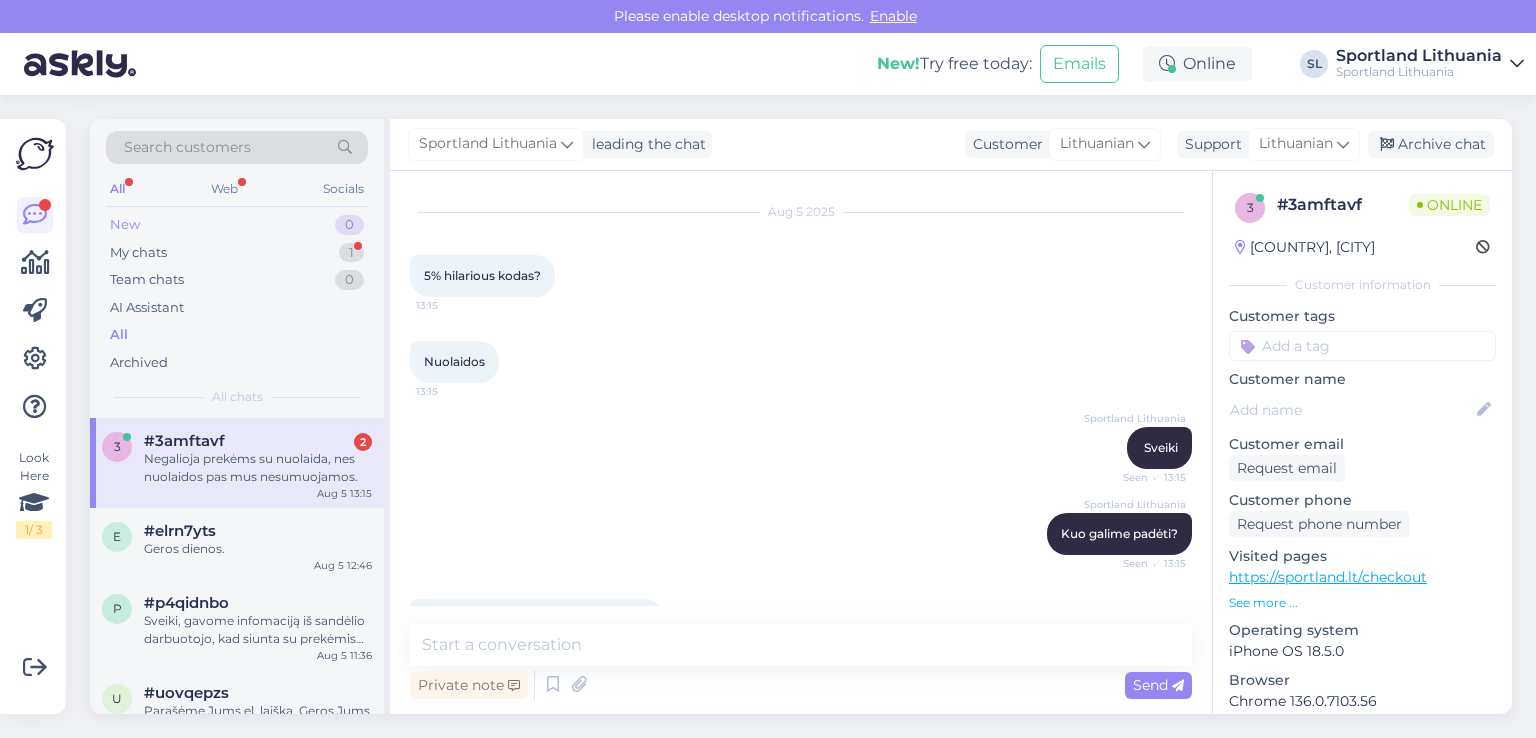 click on "New 0" at bounding box center [237, 225] 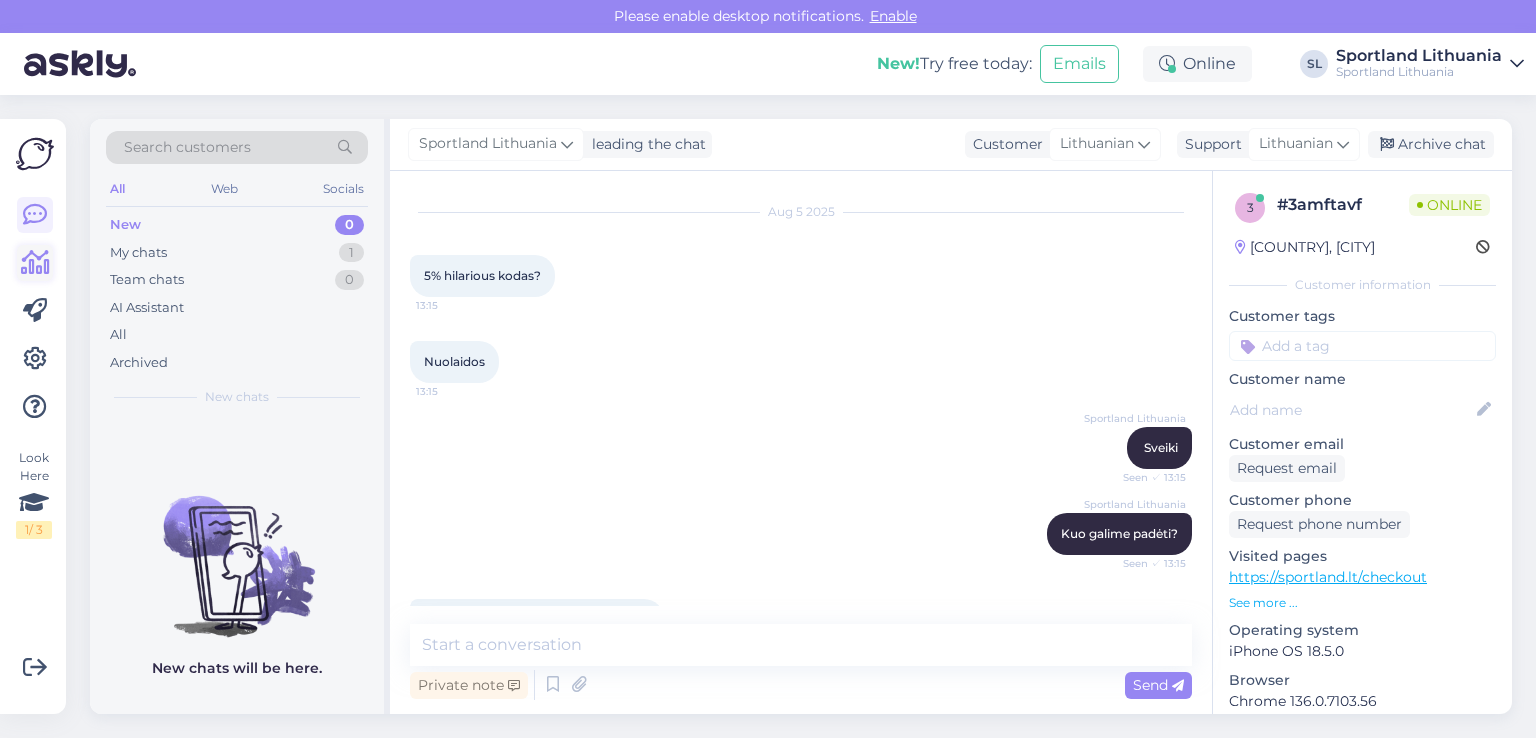 click at bounding box center [35, 263] 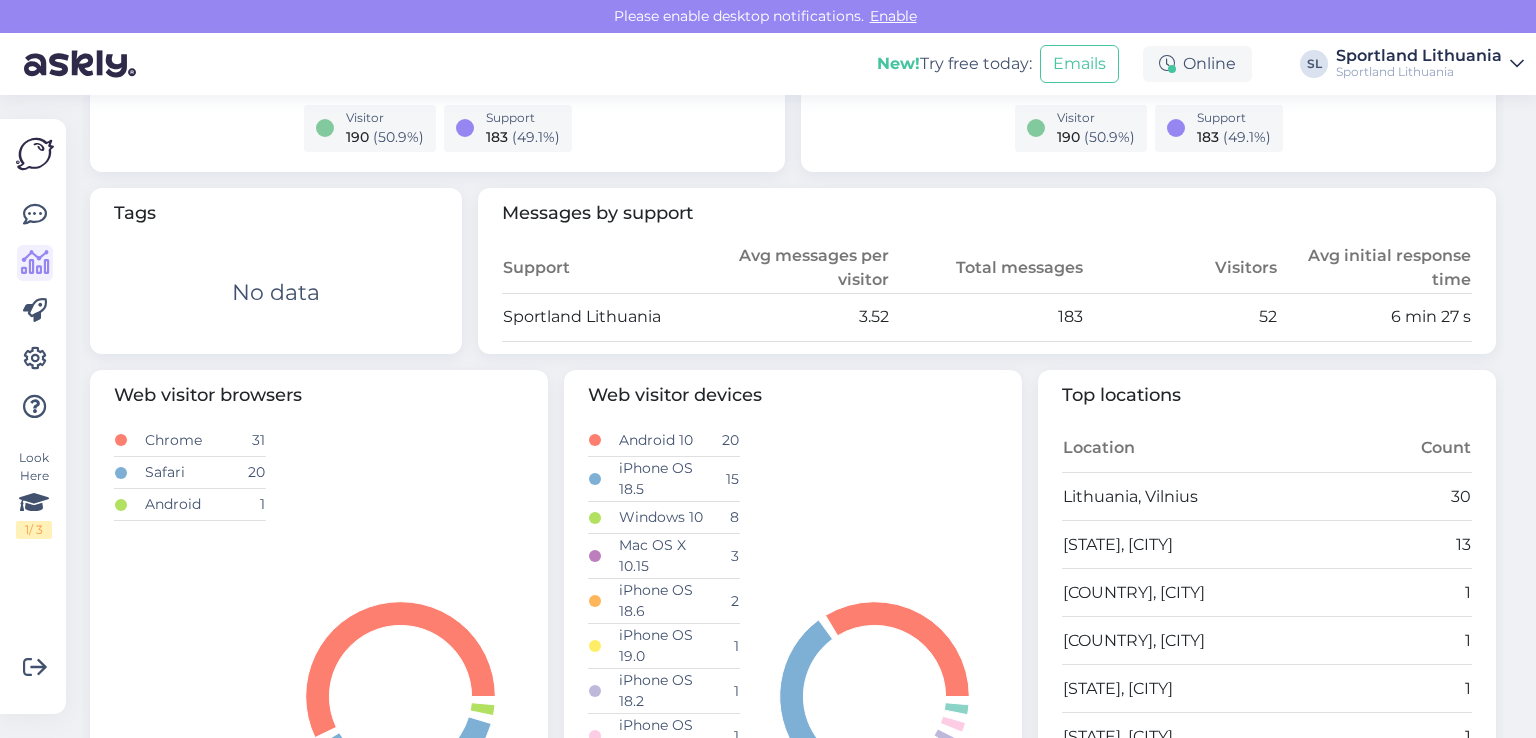 scroll, scrollTop: 0, scrollLeft: 0, axis: both 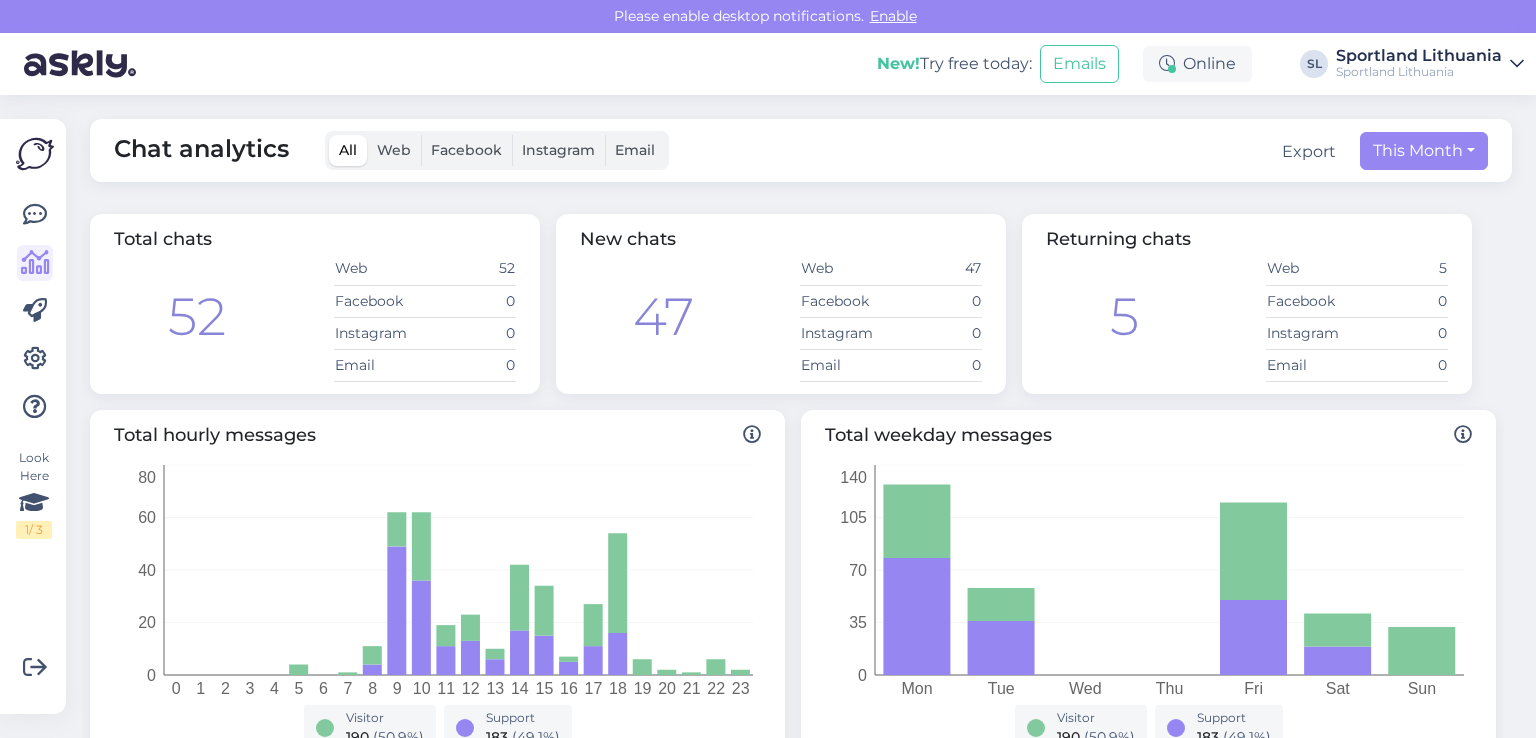 click on "Look Here 1  / 3 Get more Your checklist to get more value from Askly. Close     Connect FB and IG messages     Add your languages     Add your working hours To reply from your smartphone download Askly Chat app for iOS and Android devices." at bounding box center [33, 416] 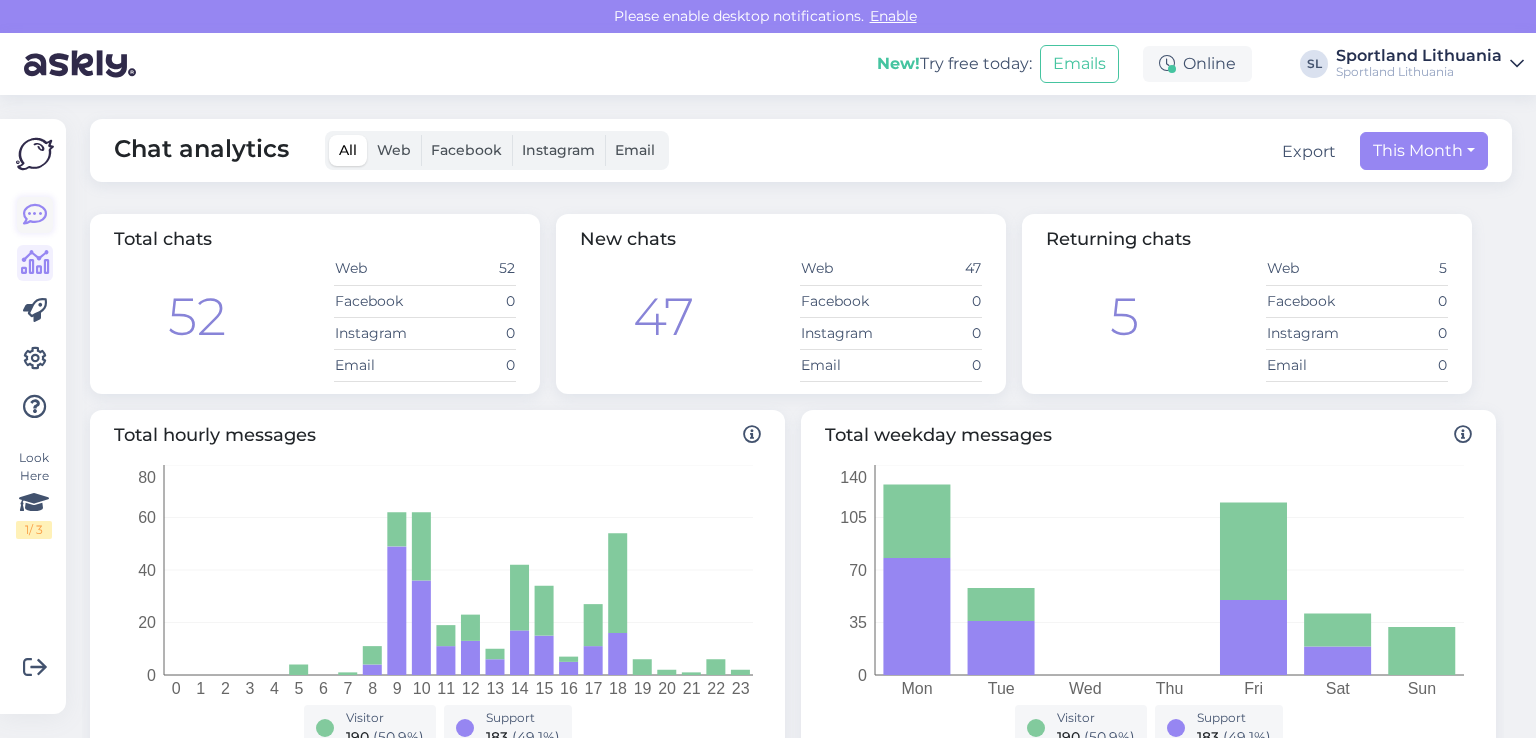 click at bounding box center [35, 215] 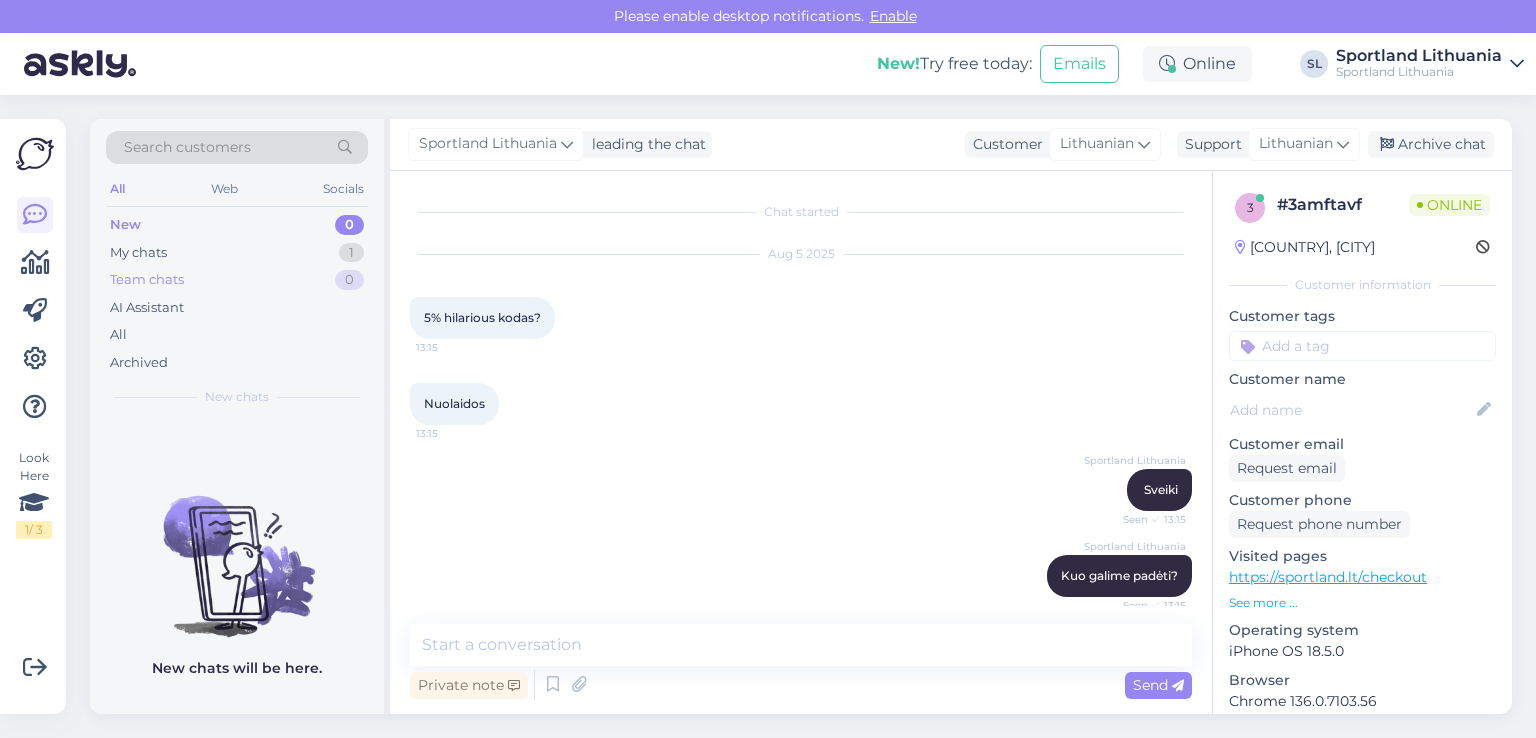 scroll, scrollTop: 42, scrollLeft: 0, axis: vertical 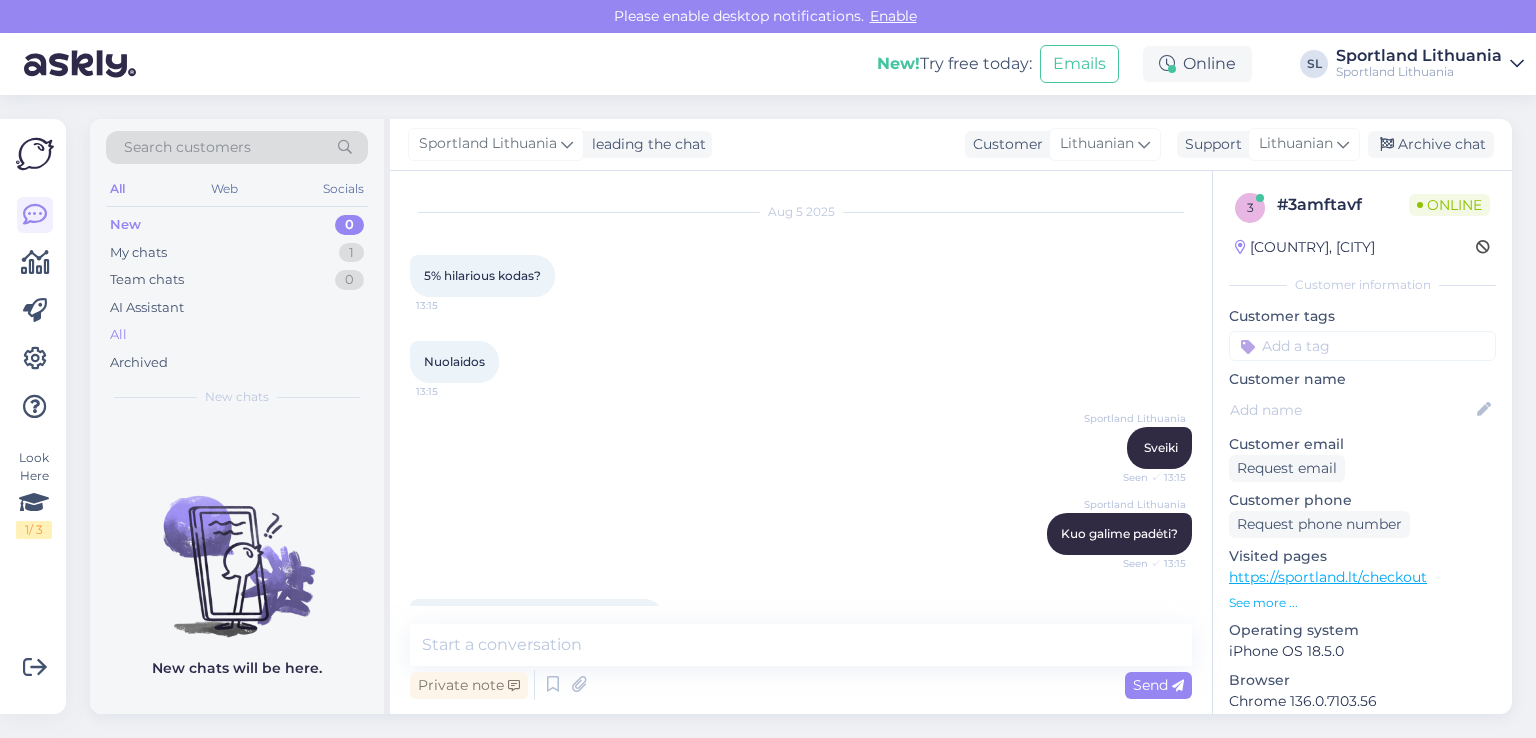 click on "All" at bounding box center (237, 335) 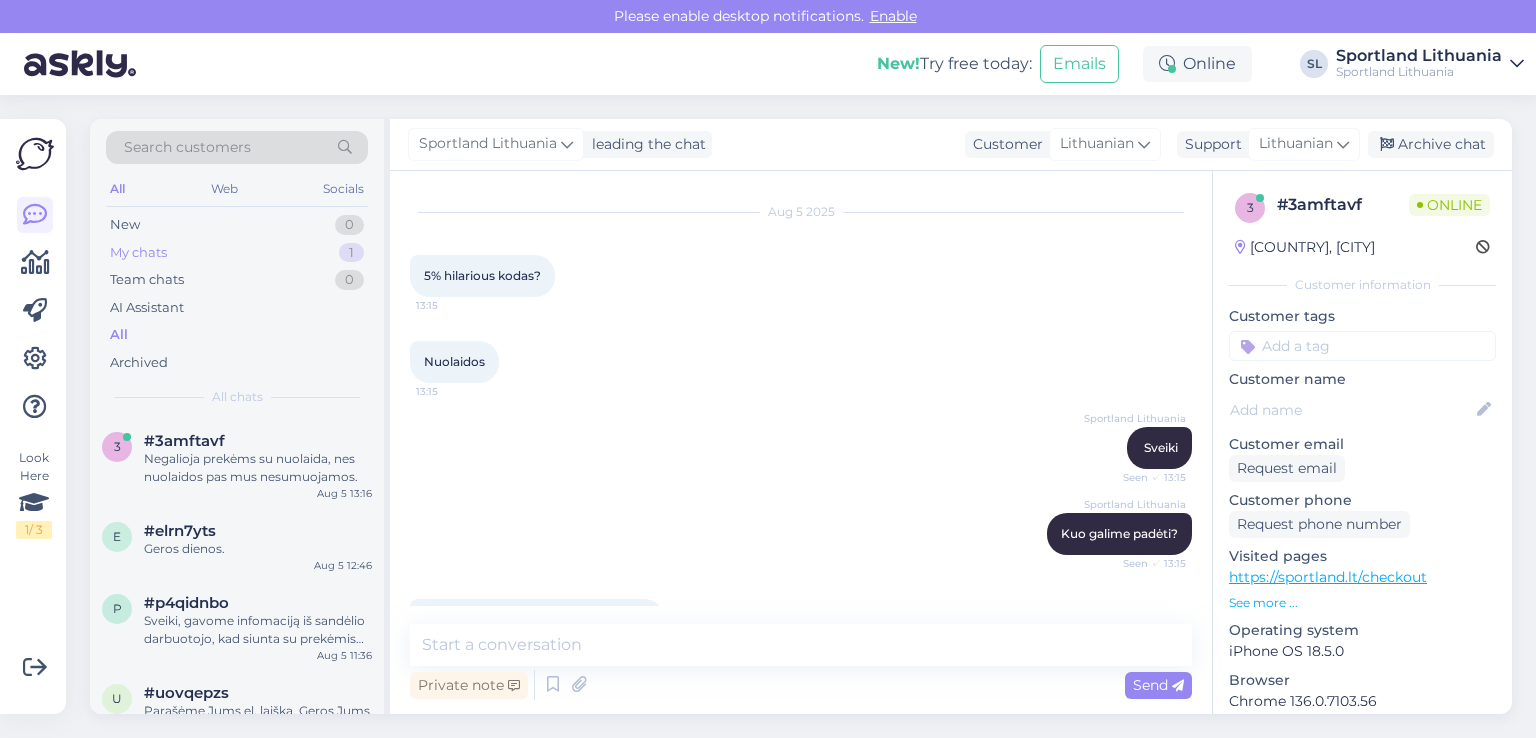 click on "My chats" at bounding box center (138, 253) 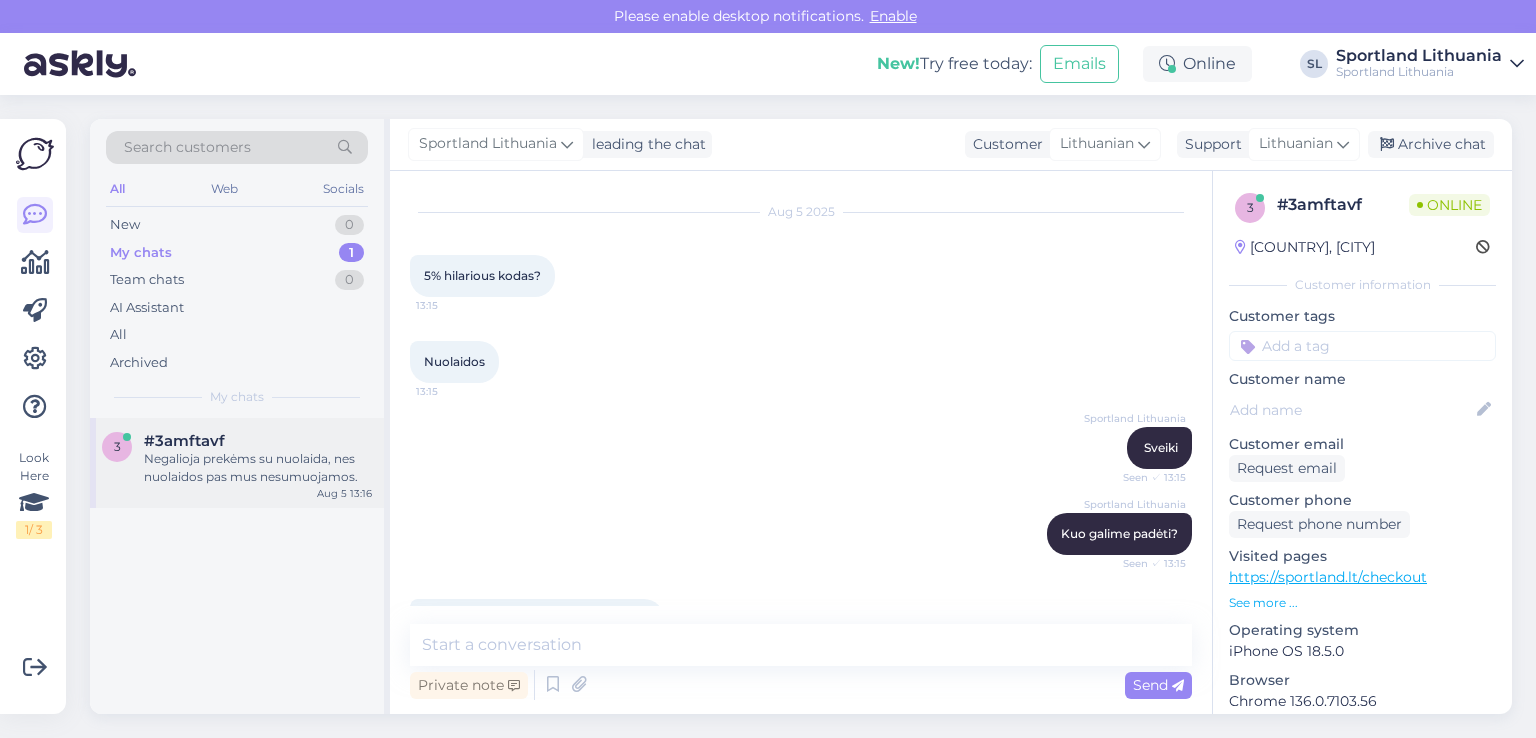 click on "Negalioja prekėms su nuolaida, nes nuolaidos pas mus nesumuojamos." at bounding box center (258, 468) 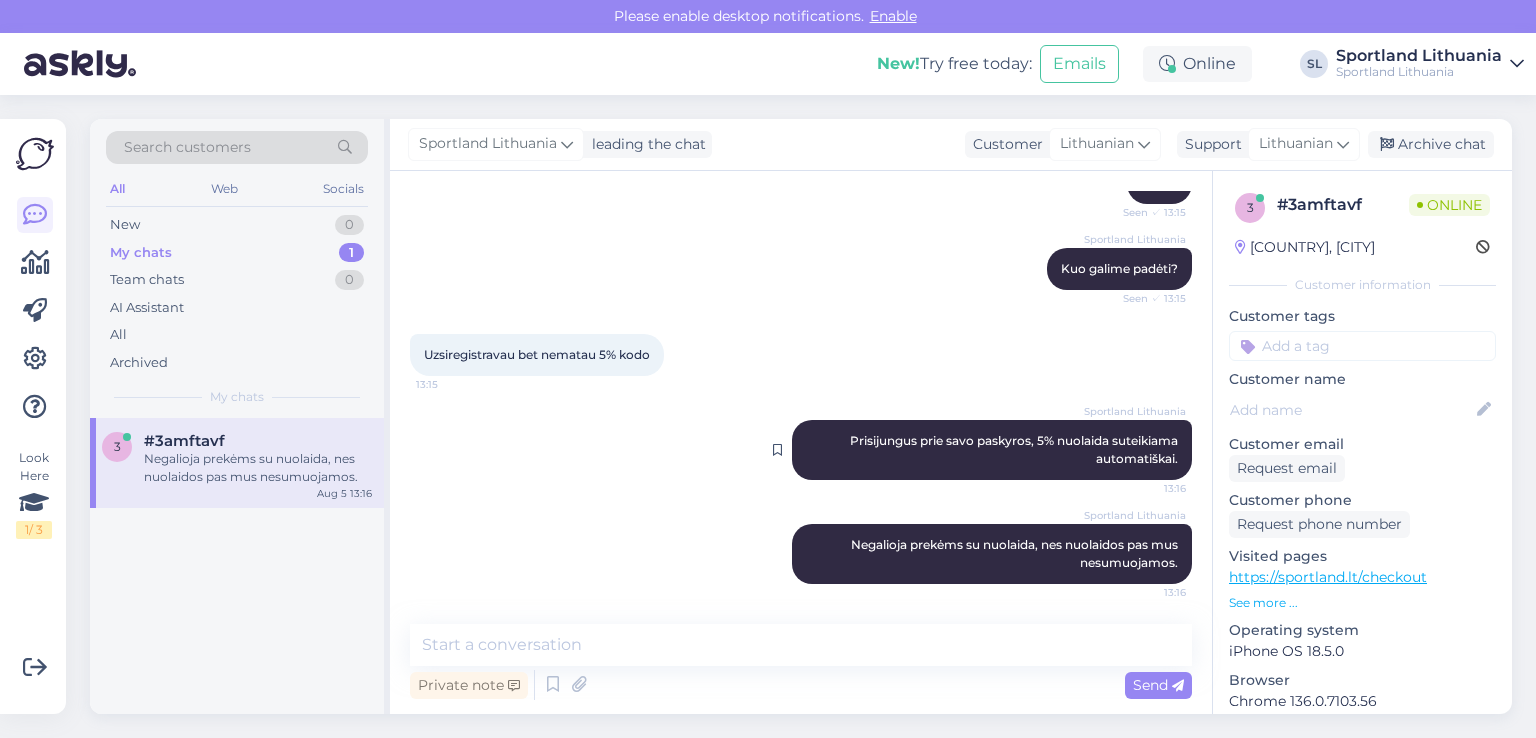 scroll, scrollTop: 307, scrollLeft: 0, axis: vertical 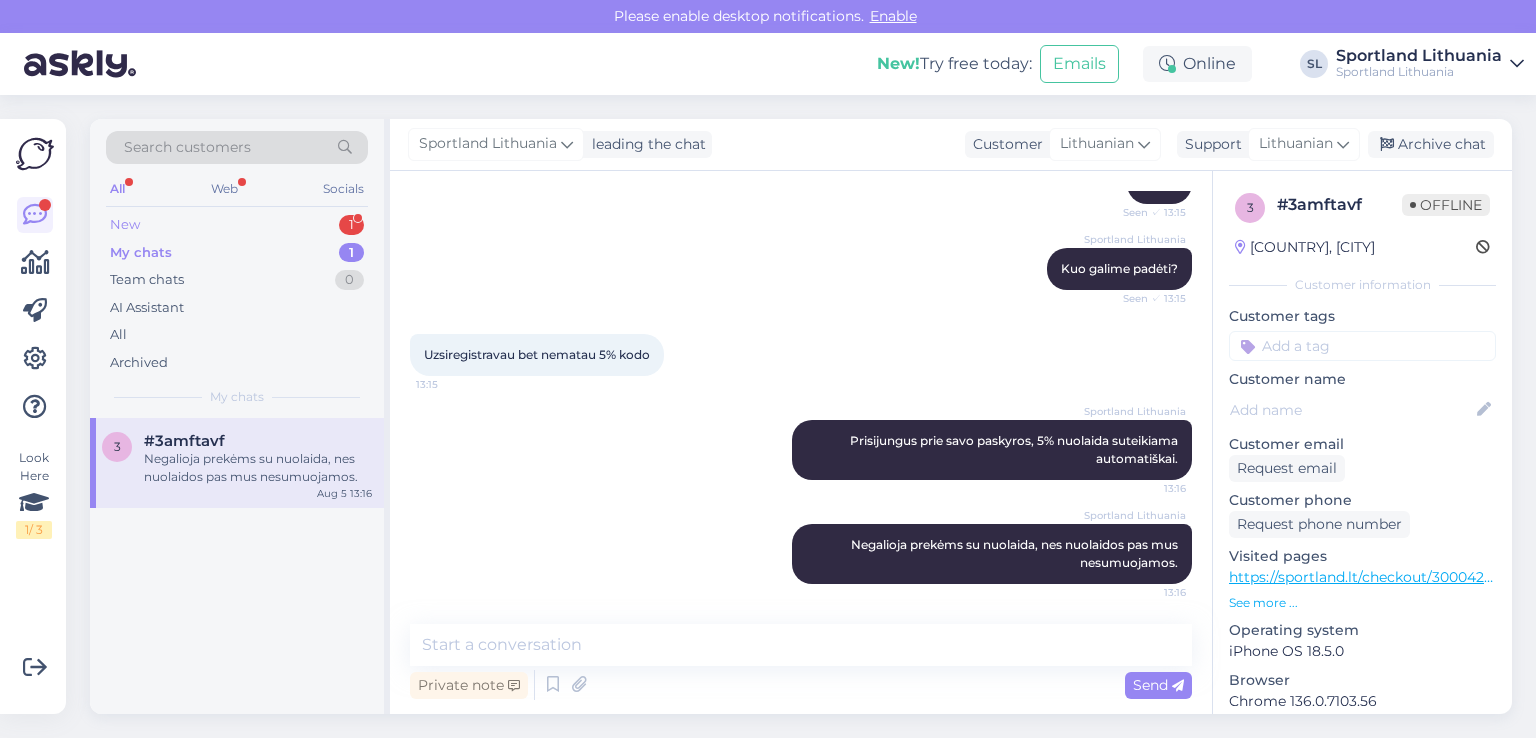 click on "New 1" at bounding box center (237, 225) 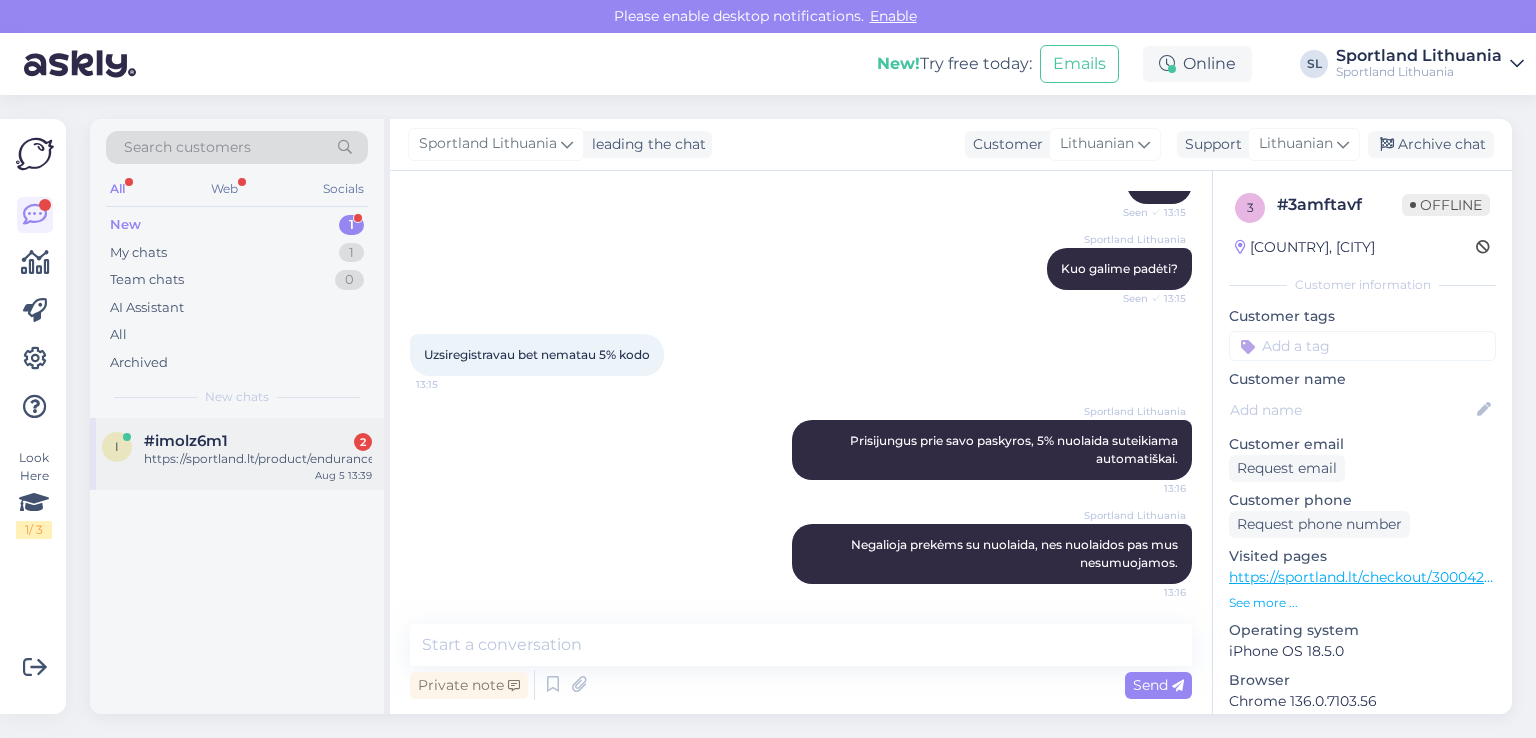 click on "https://sportland.lt/product/endurance_womens_merle_cycling_short_tights_e221394_1016" at bounding box center (258, 459) 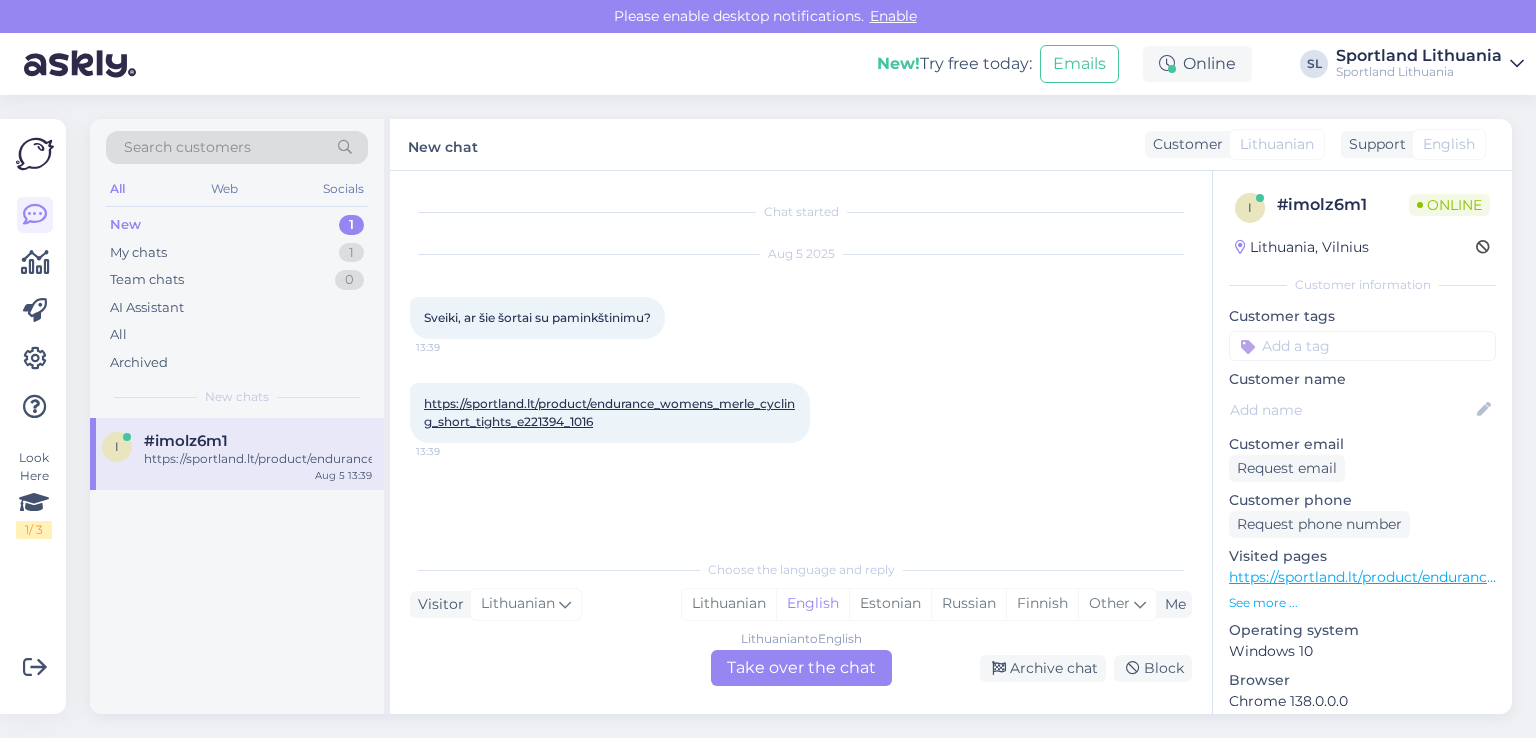 scroll, scrollTop: 0, scrollLeft: 0, axis: both 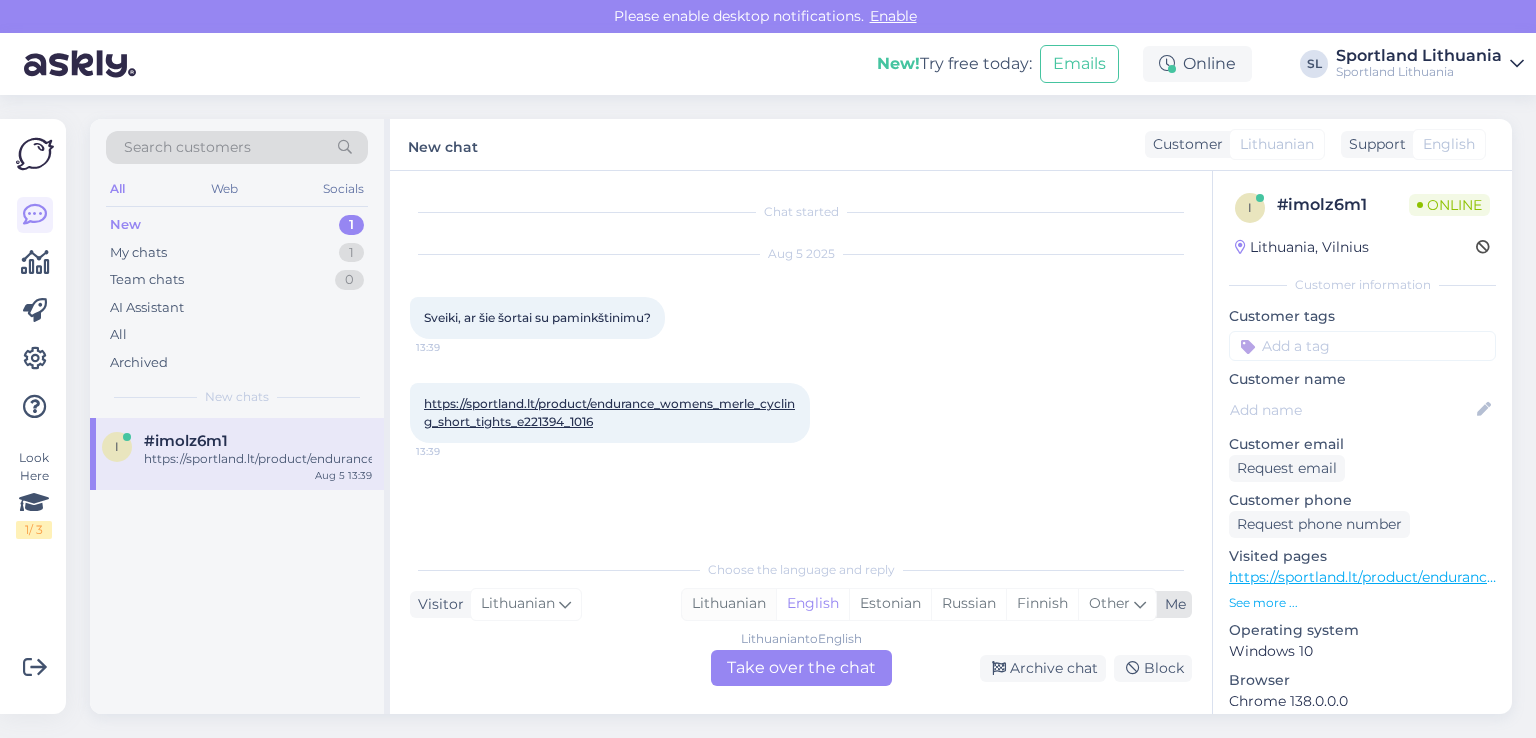 click on "Lithuanian" at bounding box center (729, 604) 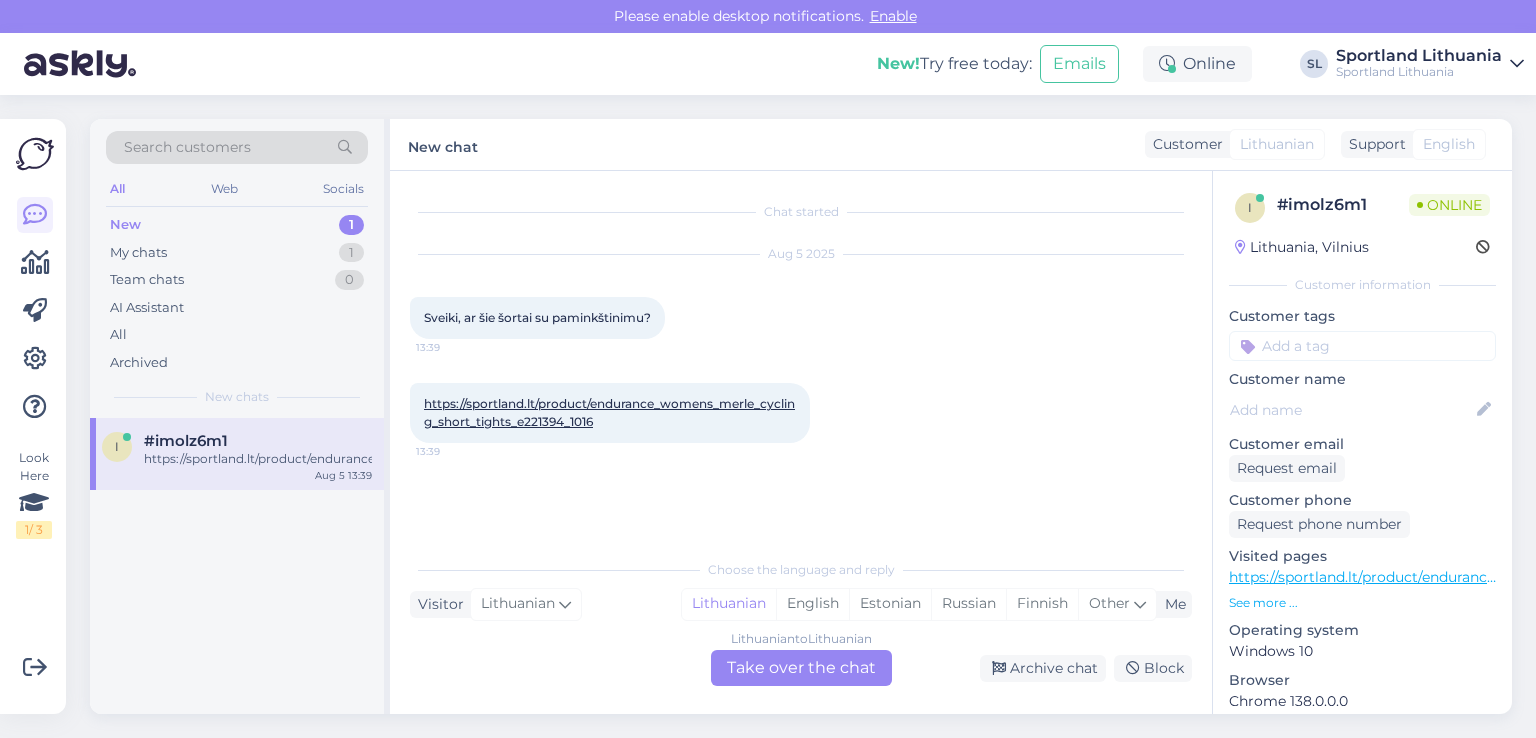 click on "Chat started Aug 5 2025 Sveiki, ar šie šortai su paminkštinimu? 13:39 https://sportland.lt/product/endurance_womens_merle_cycling_short_tights_e221394_1016 13:39 Choose the language and reply Visitor Lithuanian Me Lithuanian English Estonian Russian Finnish Other Lithuanian to Lithuanian Take over the chat Archive chat Block" at bounding box center (801, 442) 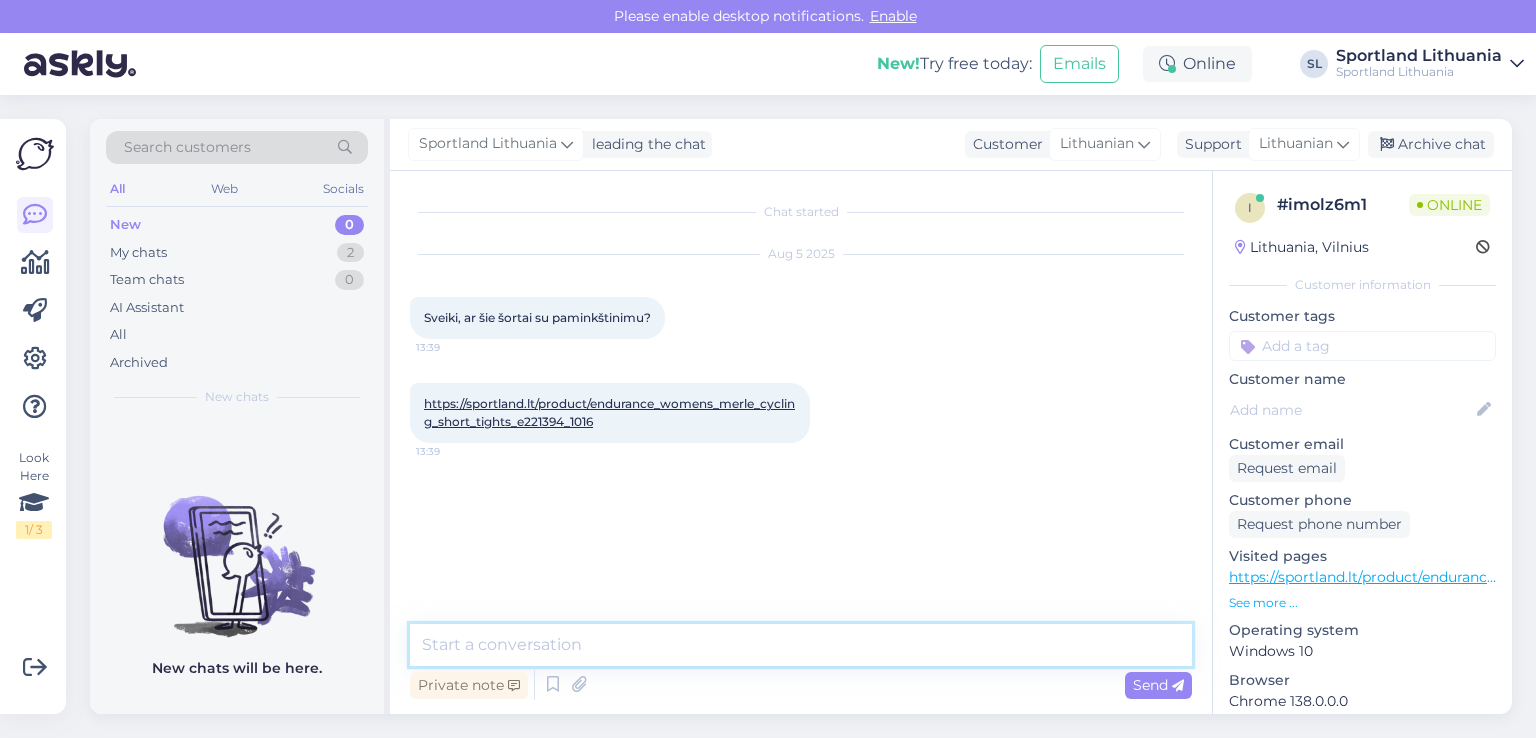 click at bounding box center (801, 645) 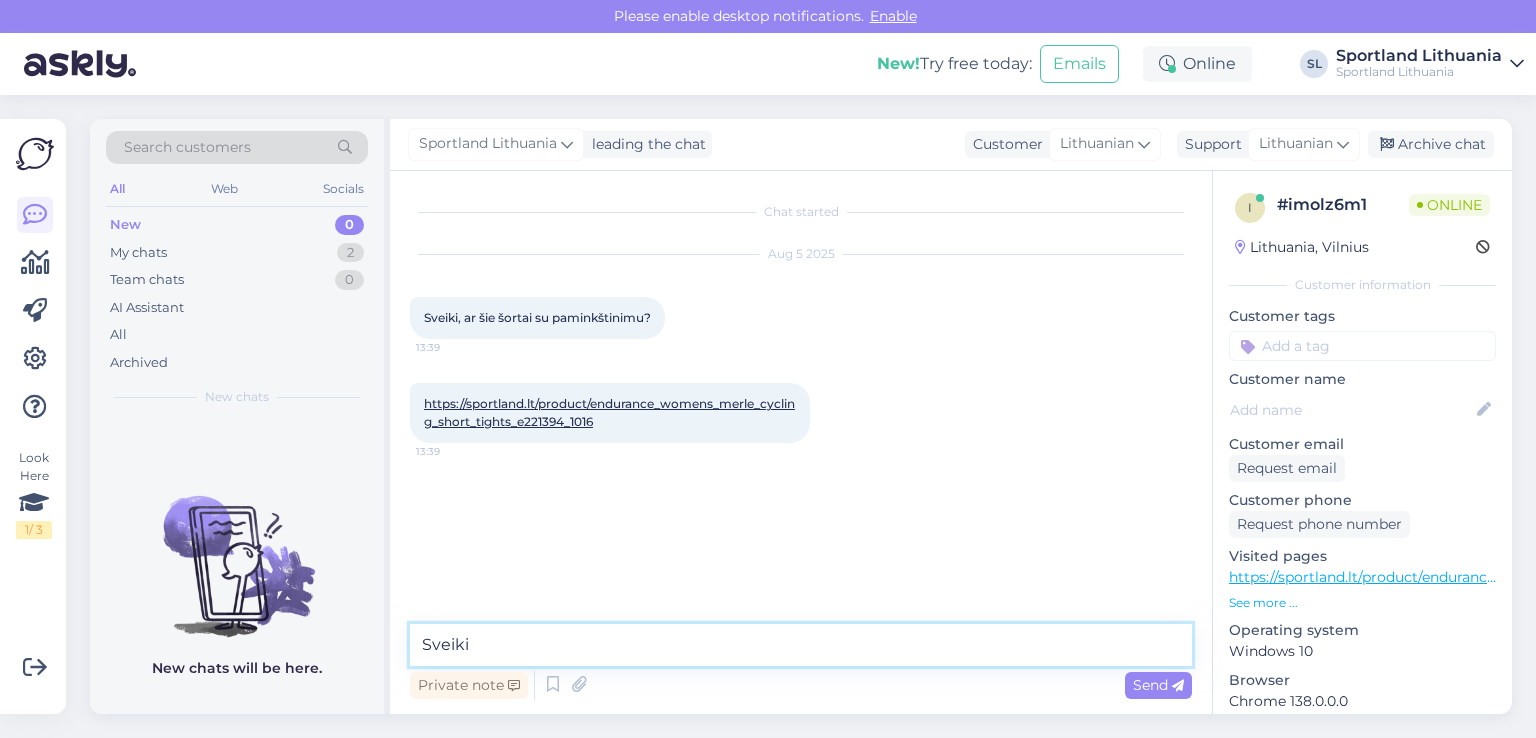 type on "Sveiki" 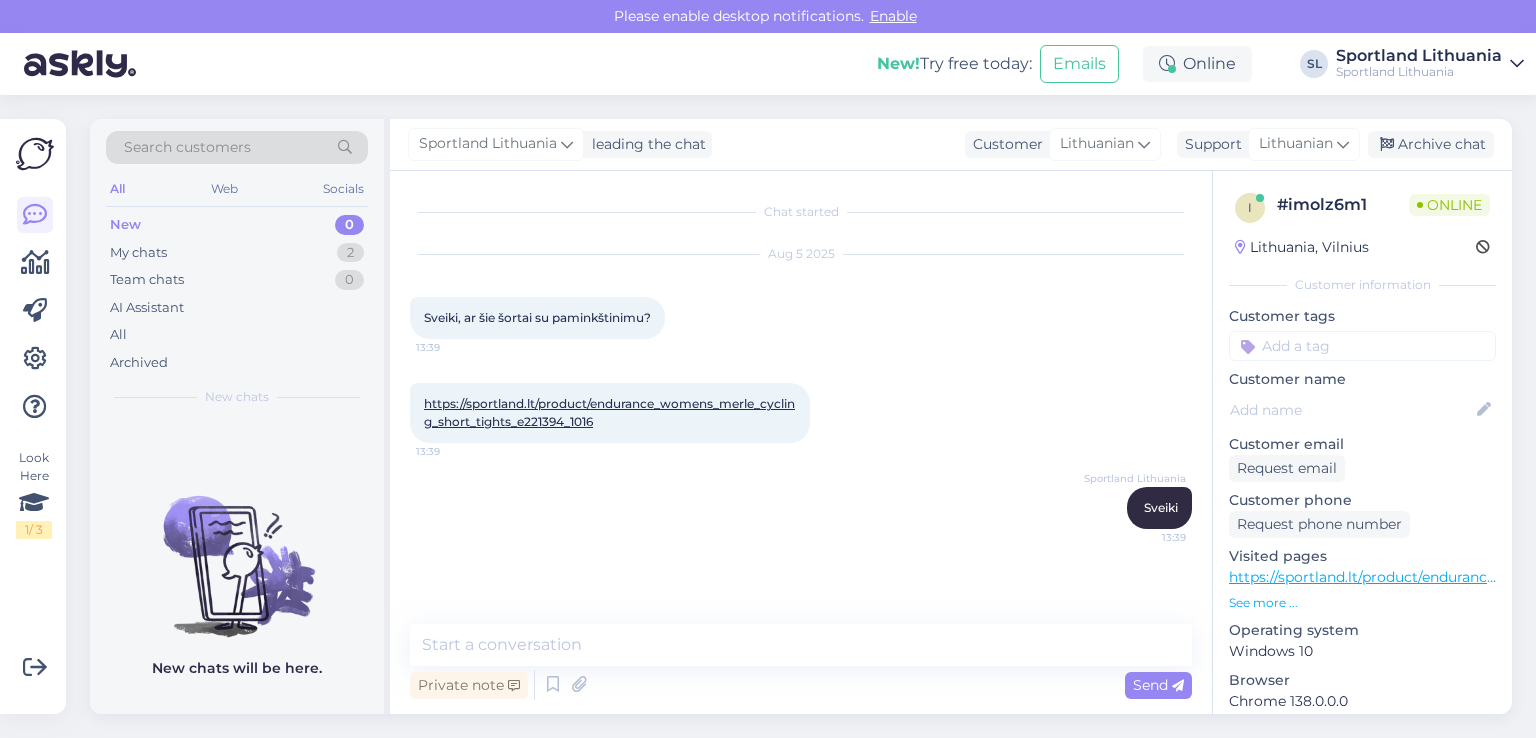 click on "https://sportland.lt/product/endurance_womens_merle_cycling_short_tights_e221394_1016 13:39" at bounding box center [610, 413] 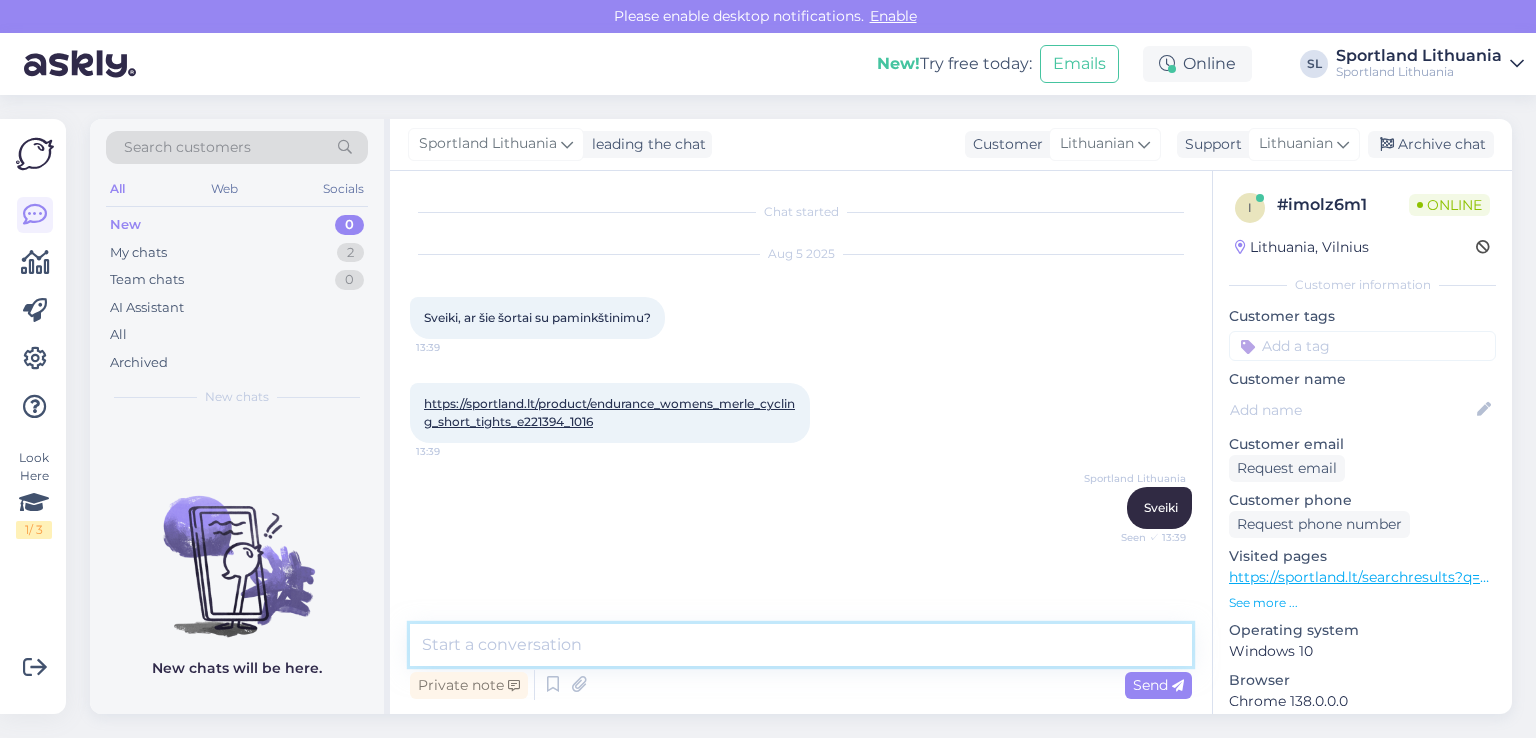 click at bounding box center (801, 645) 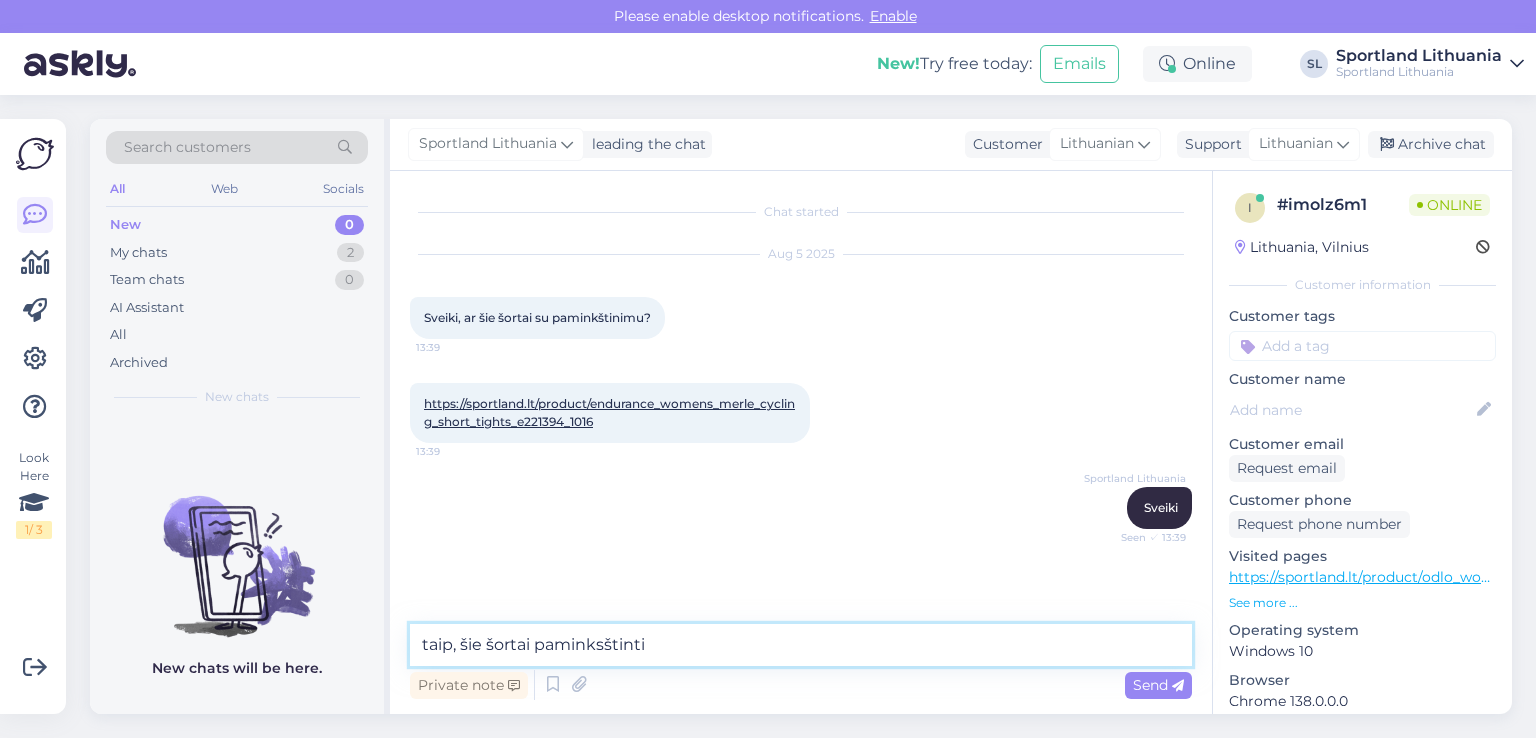 click on "taip, šie šortai paminksštinti" at bounding box center [801, 645] 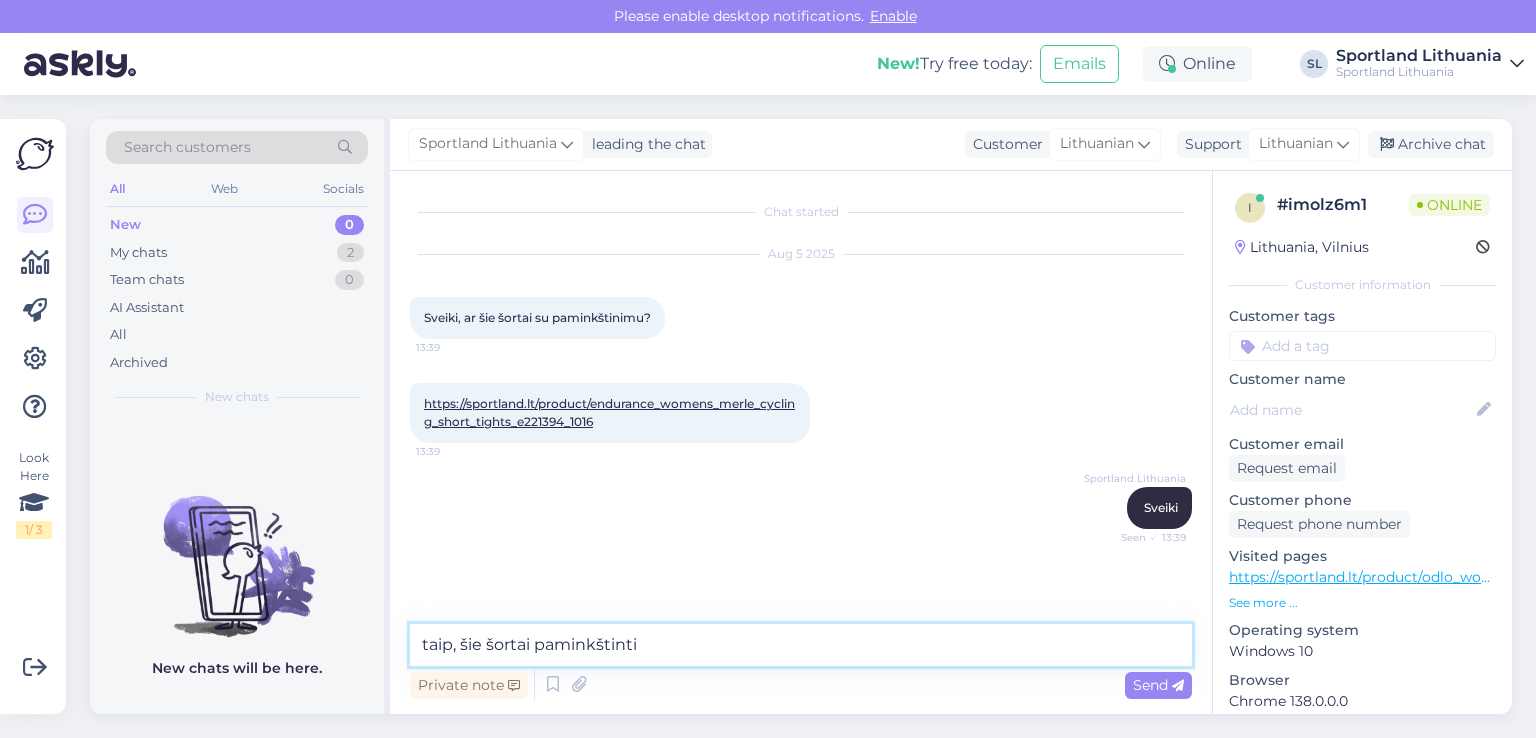 click on "taip, šie šortai paminkštinti" at bounding box center (801, 645) 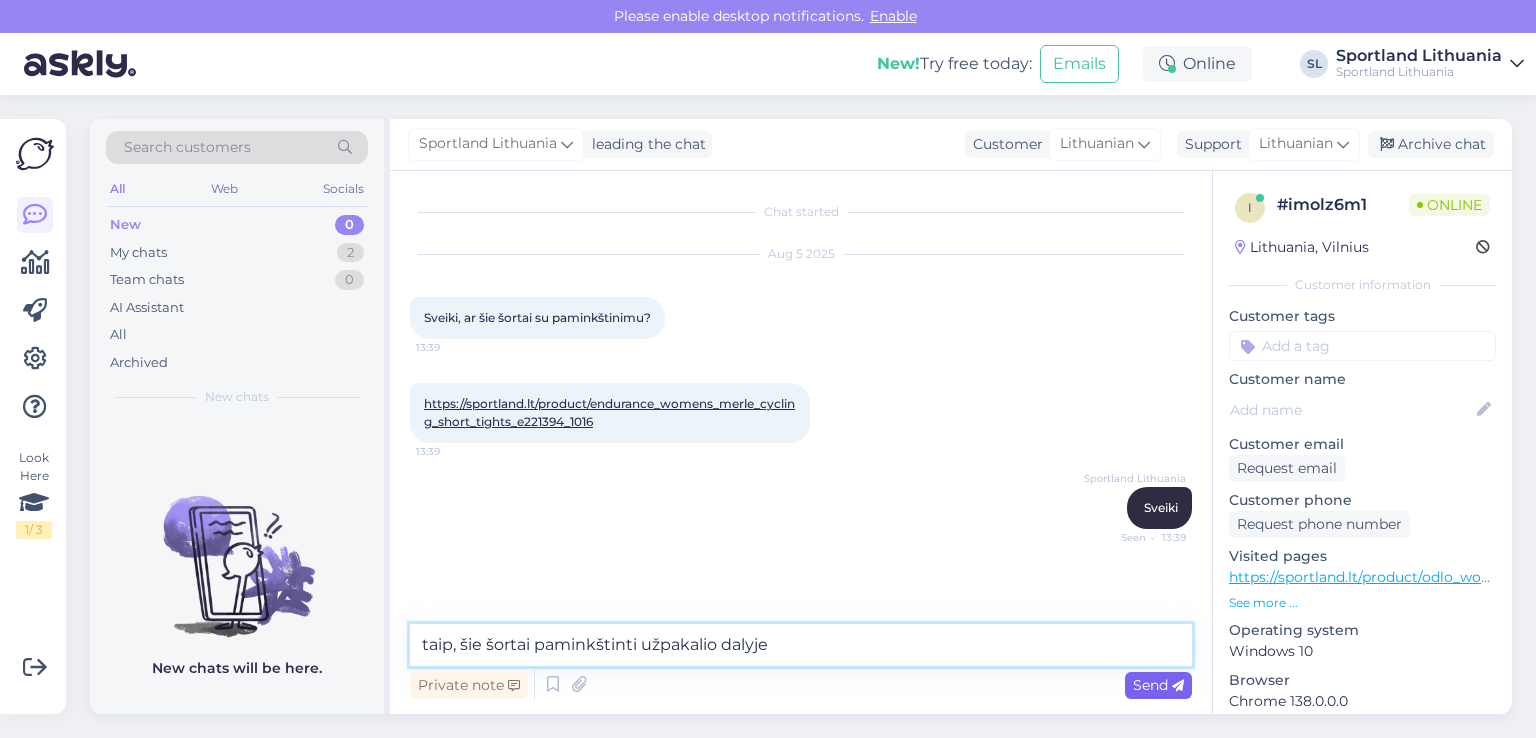 type on "taip, šie šortai paminkštinti užpakalio dalyje" 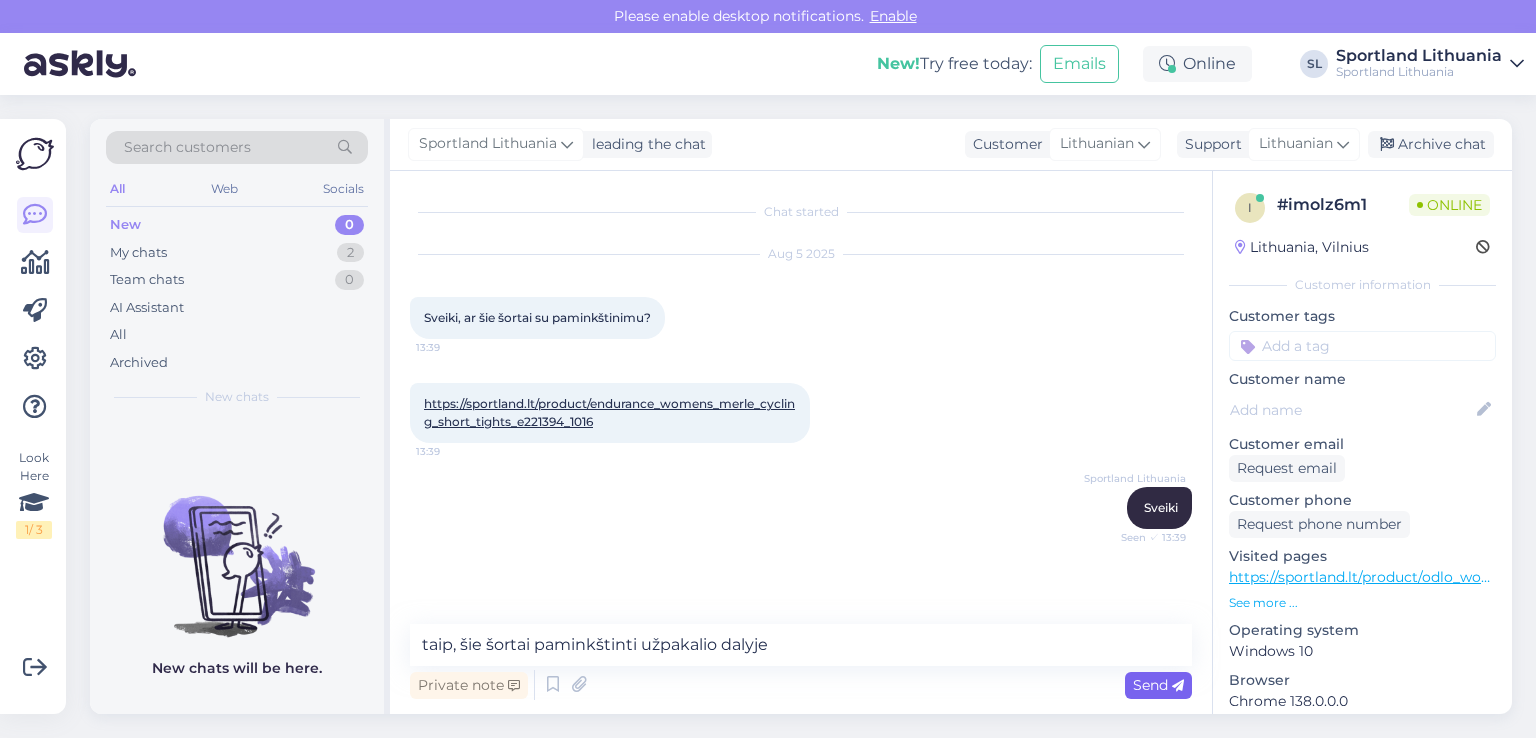 click on "Send" at bounding box center [1158, 685] 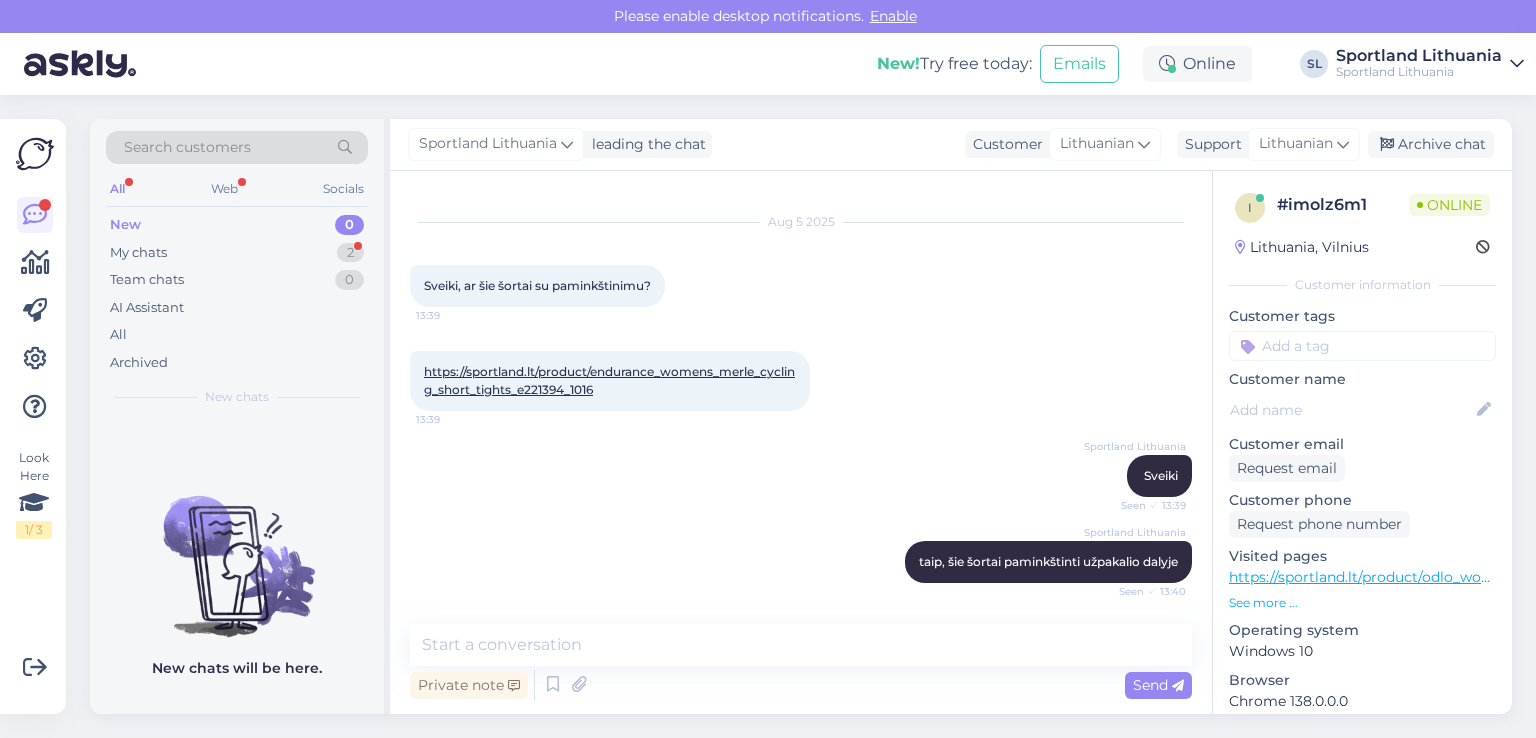 scroll, scrollTop: 117, scrollLeft: 0, axis: vertical 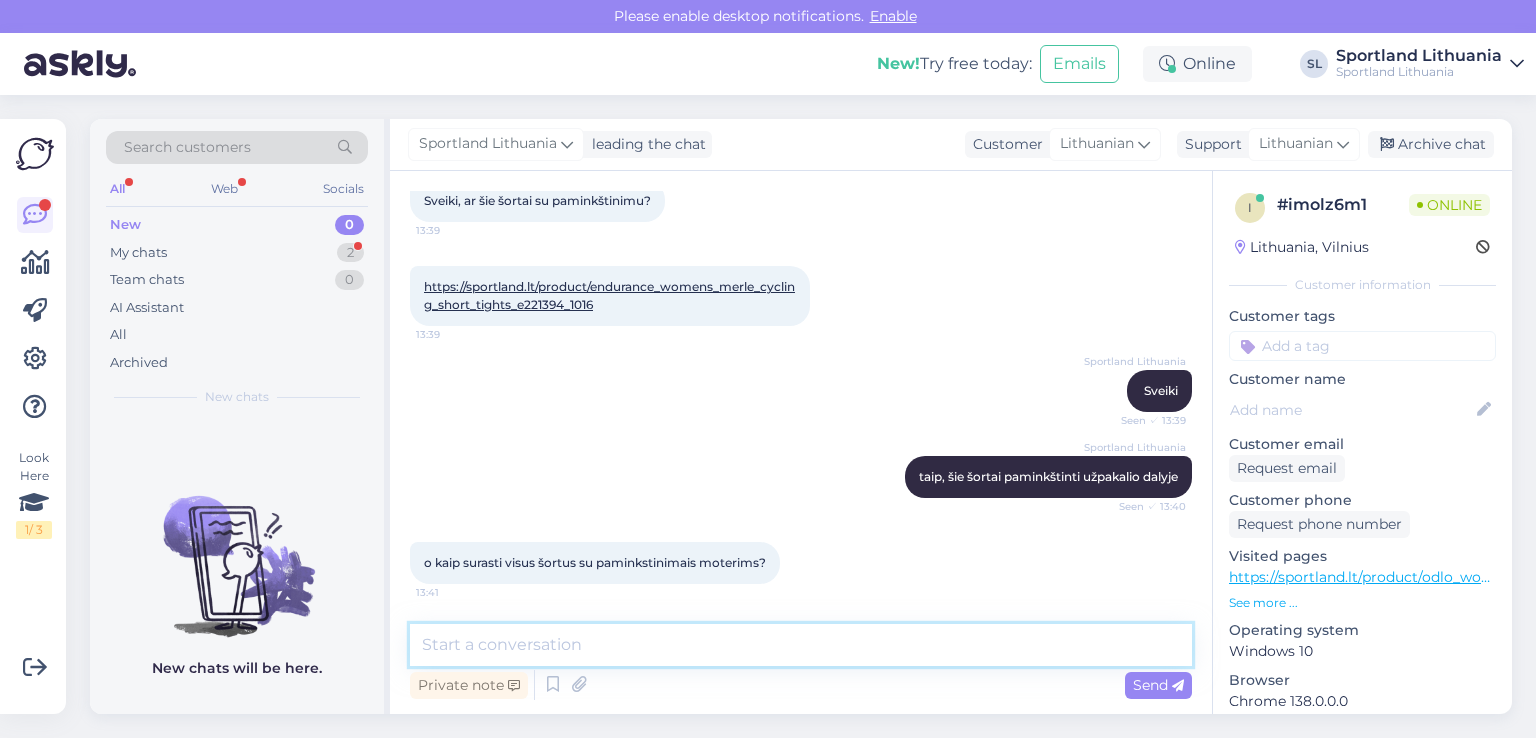 click at bounding box center (801, 645) 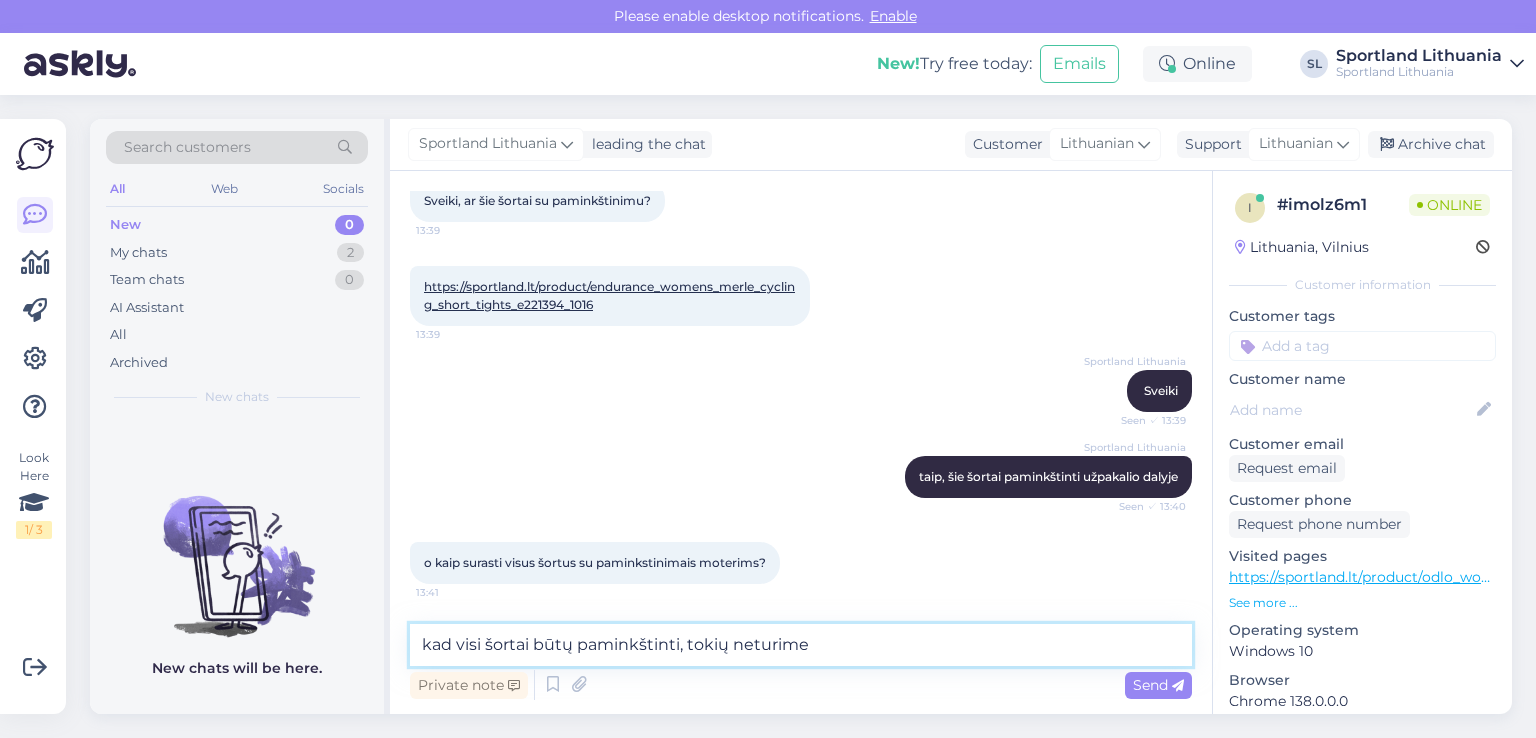 type on "kad visi šortai būtų paminkštinti, tokių neturime" 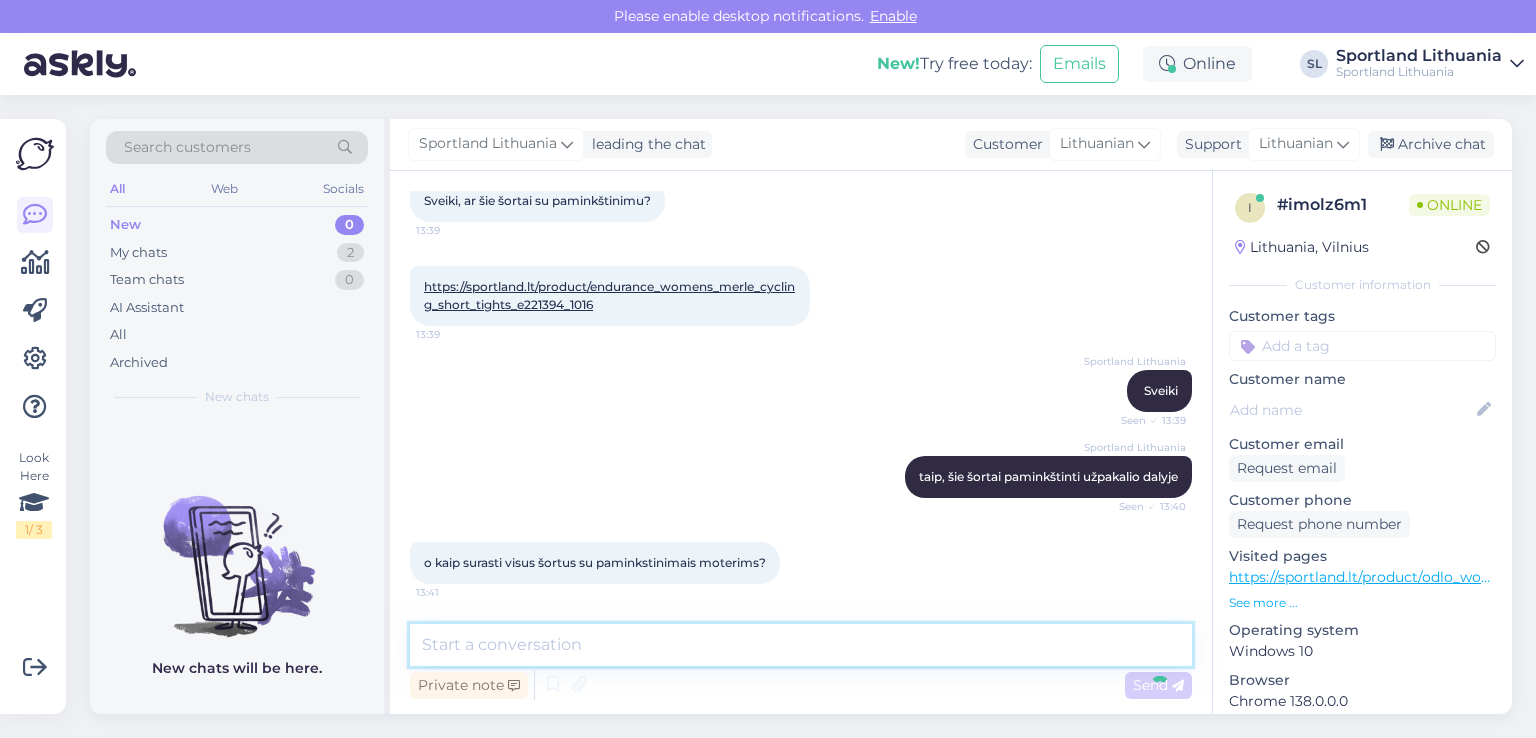 scroll, scrollTop: 204, scrollLeft: 0, axis: vertical 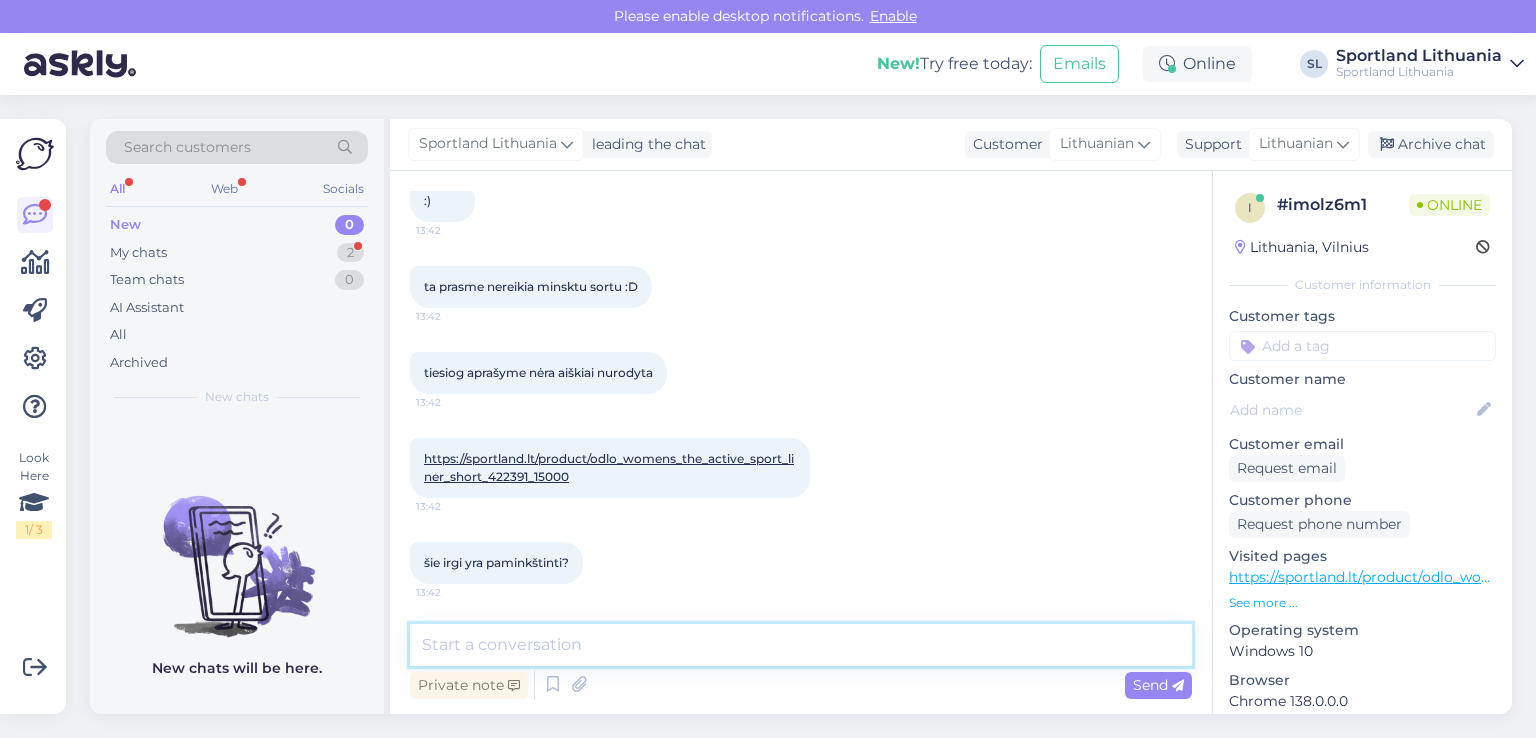 click at bounding box center (801, 645) 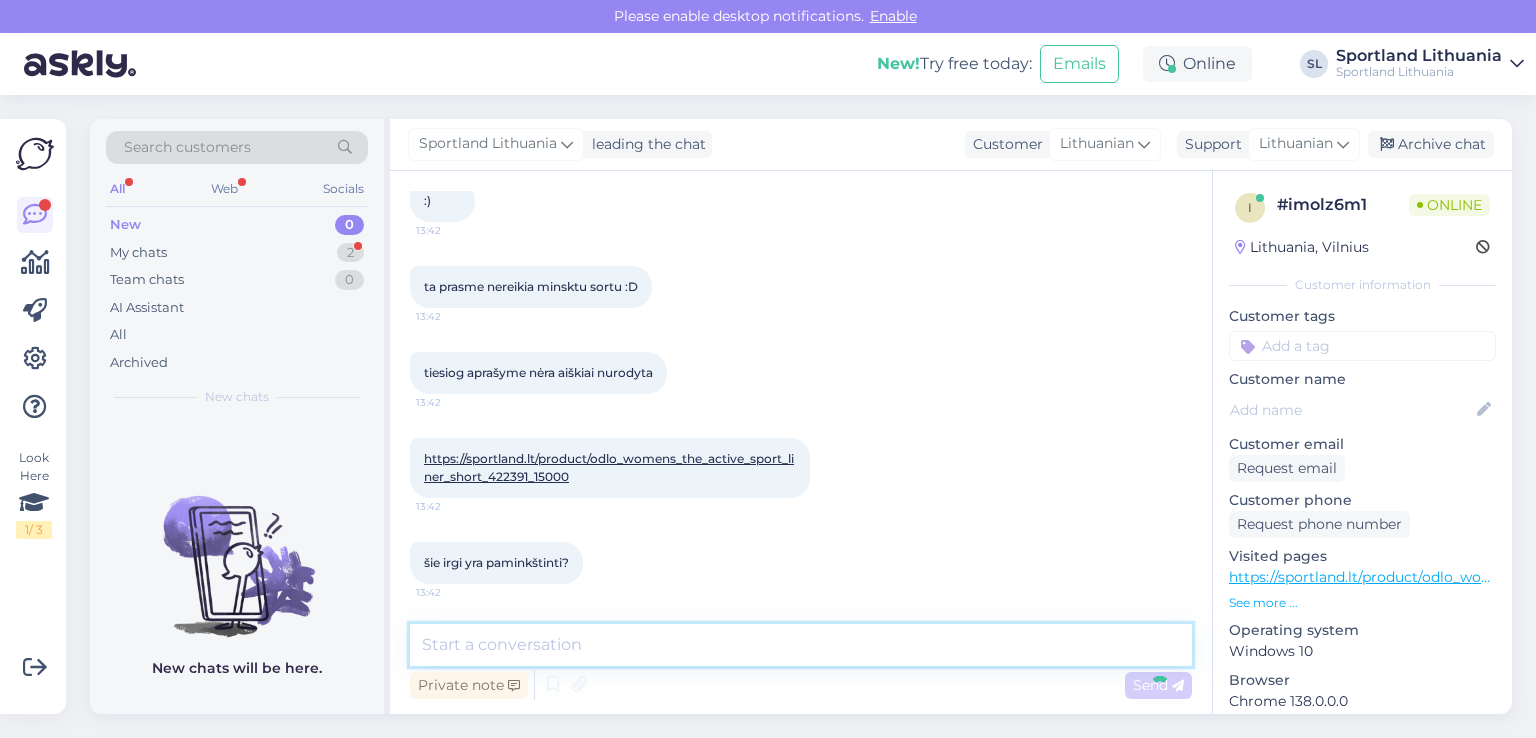 scroll, scrollTop: 737, scrollLeft: 0, axis: vertical 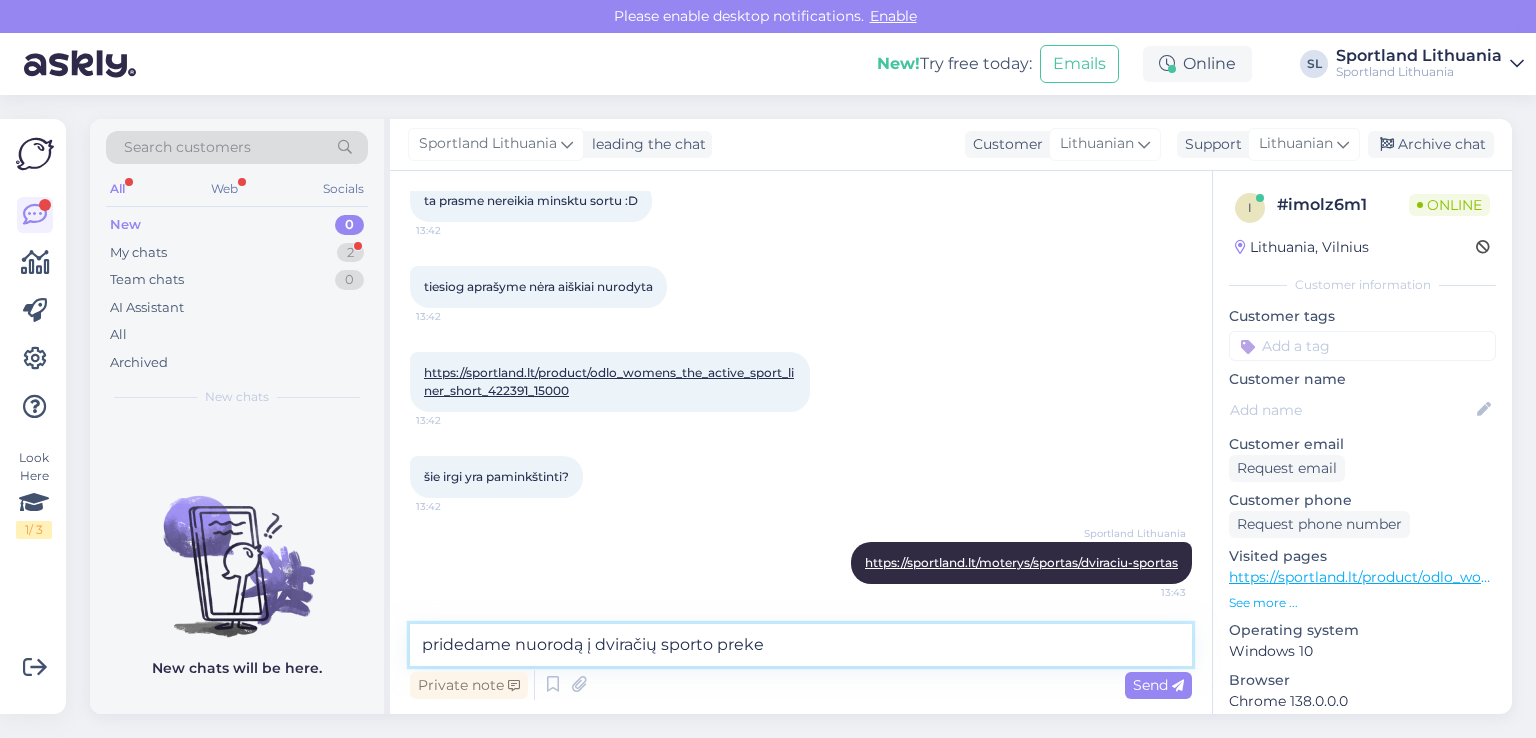 type on "pridedame nuorodą į dviračių sporto prekes" 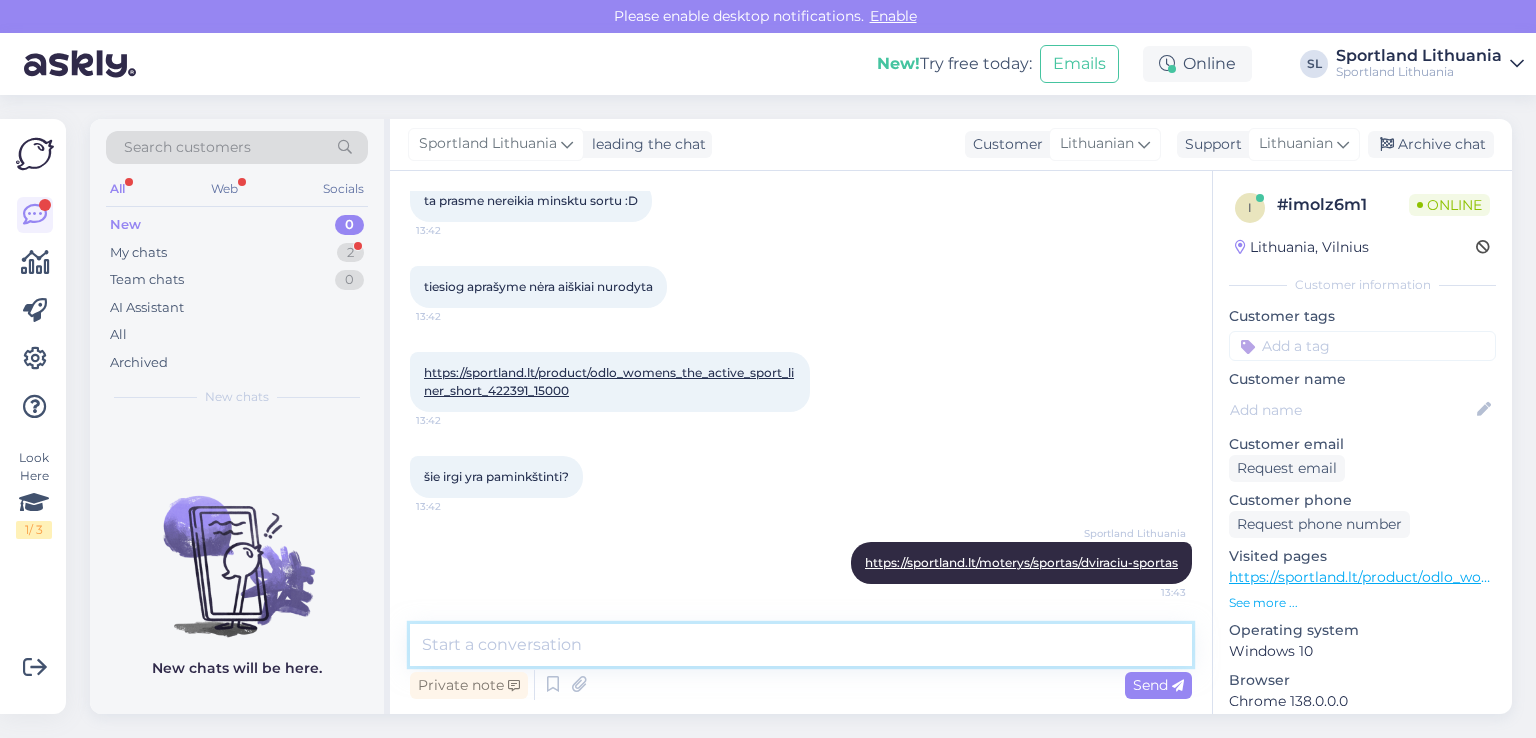 scroll, scrollTop: 824, scrollLeft: 0, axis: vertical 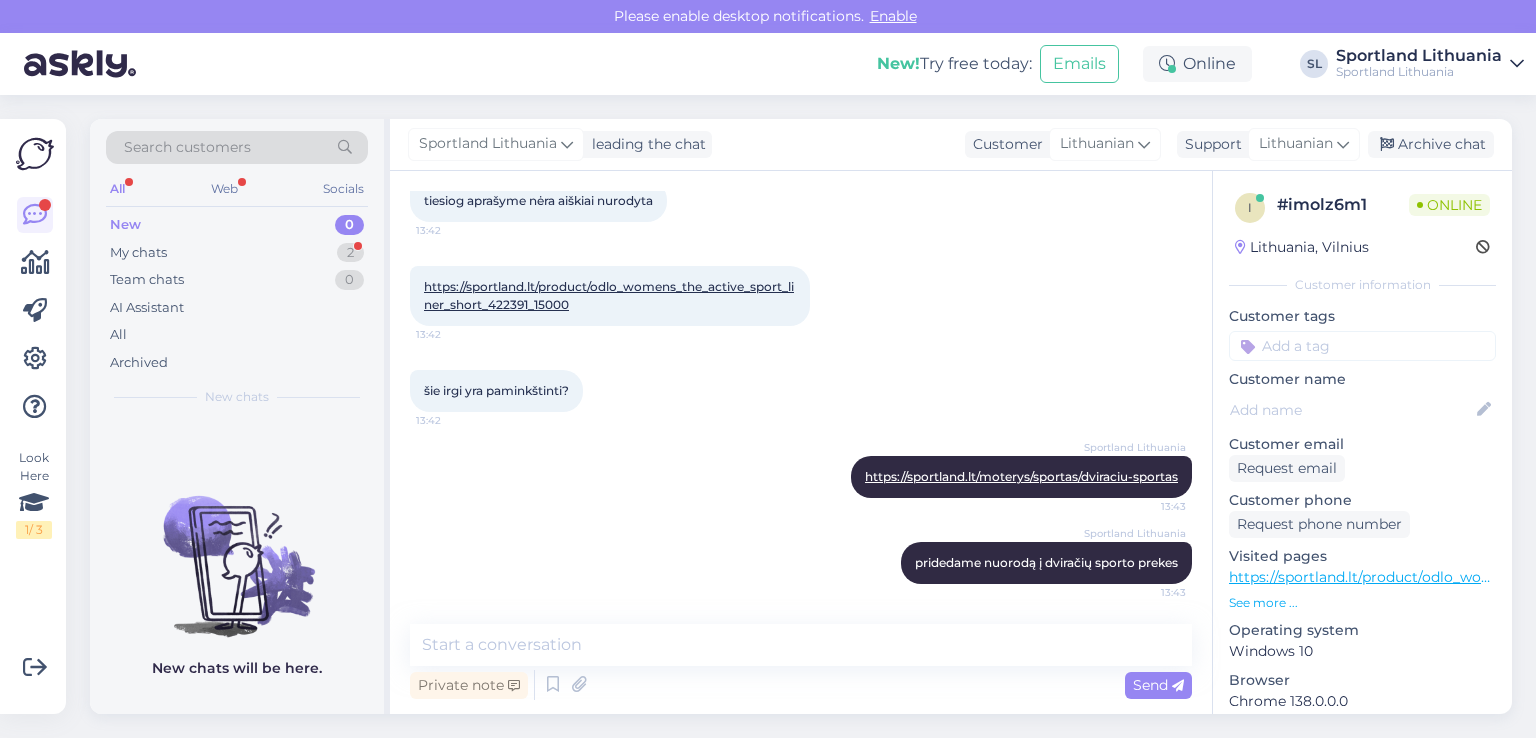 click on "https://sportland.lt/product/odlo_womens_the_active_sport_liner_short_422391_15000" at bounding box center (609, 295) 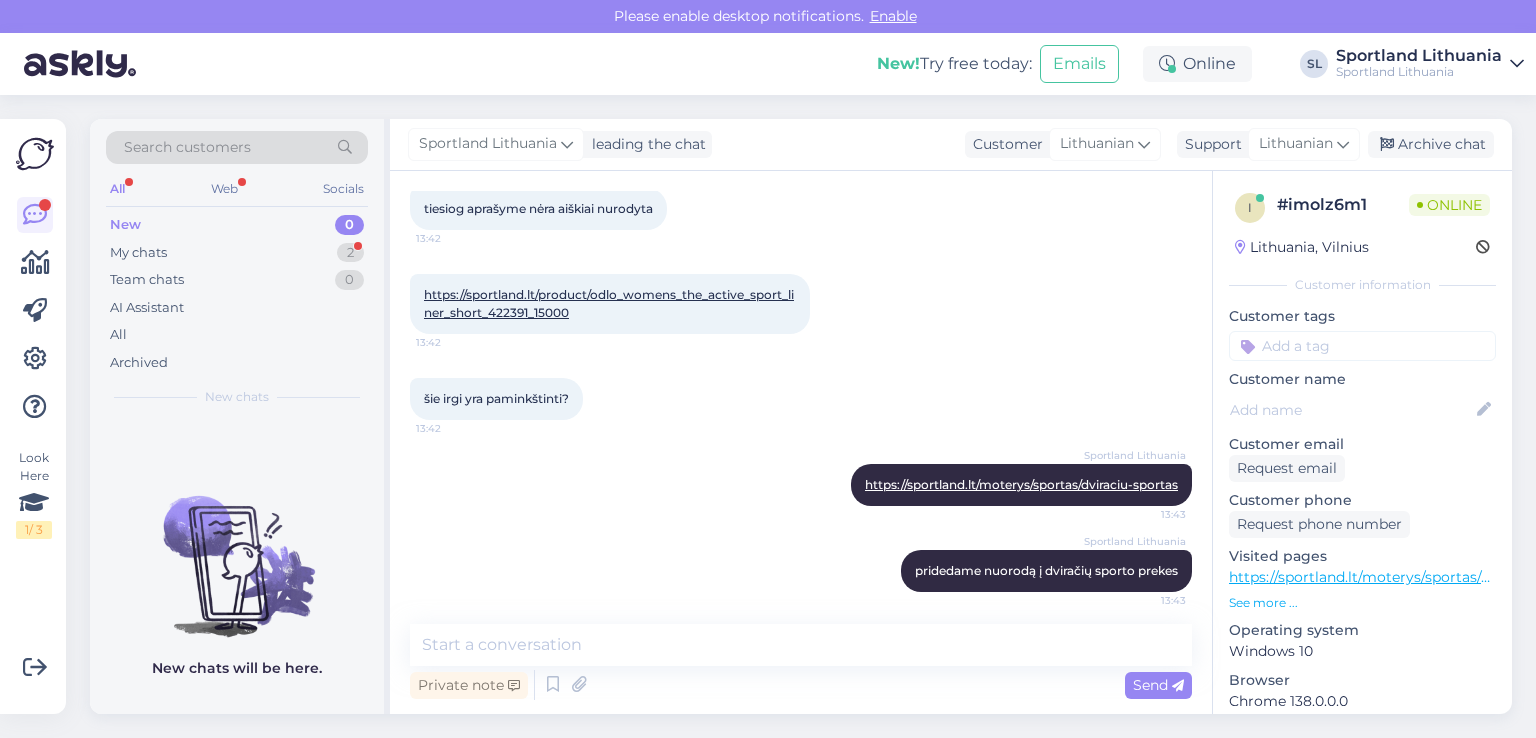 scroll, scrollTop: 823, scrollLeft: 0, axis: vertical 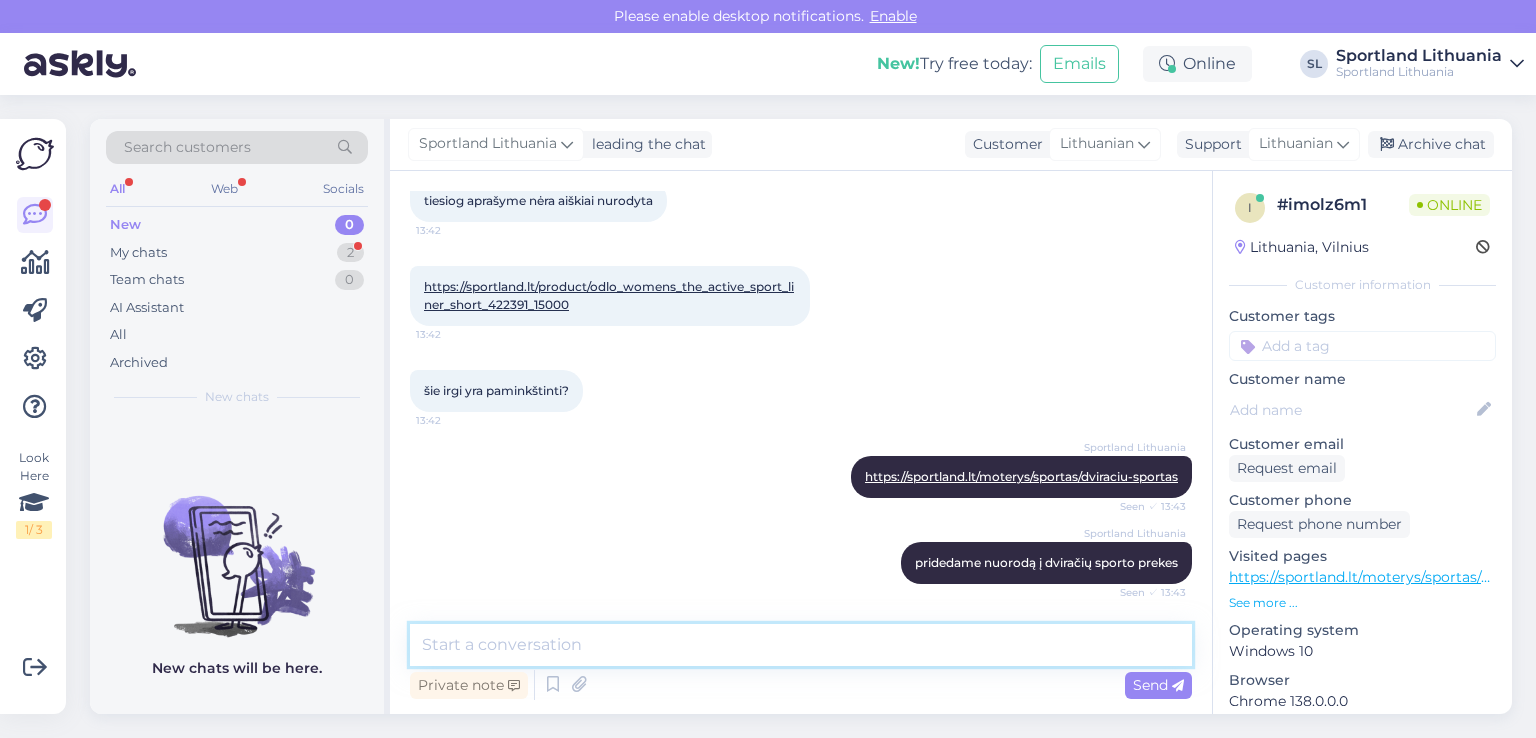 click at bounding box center [801, 645] 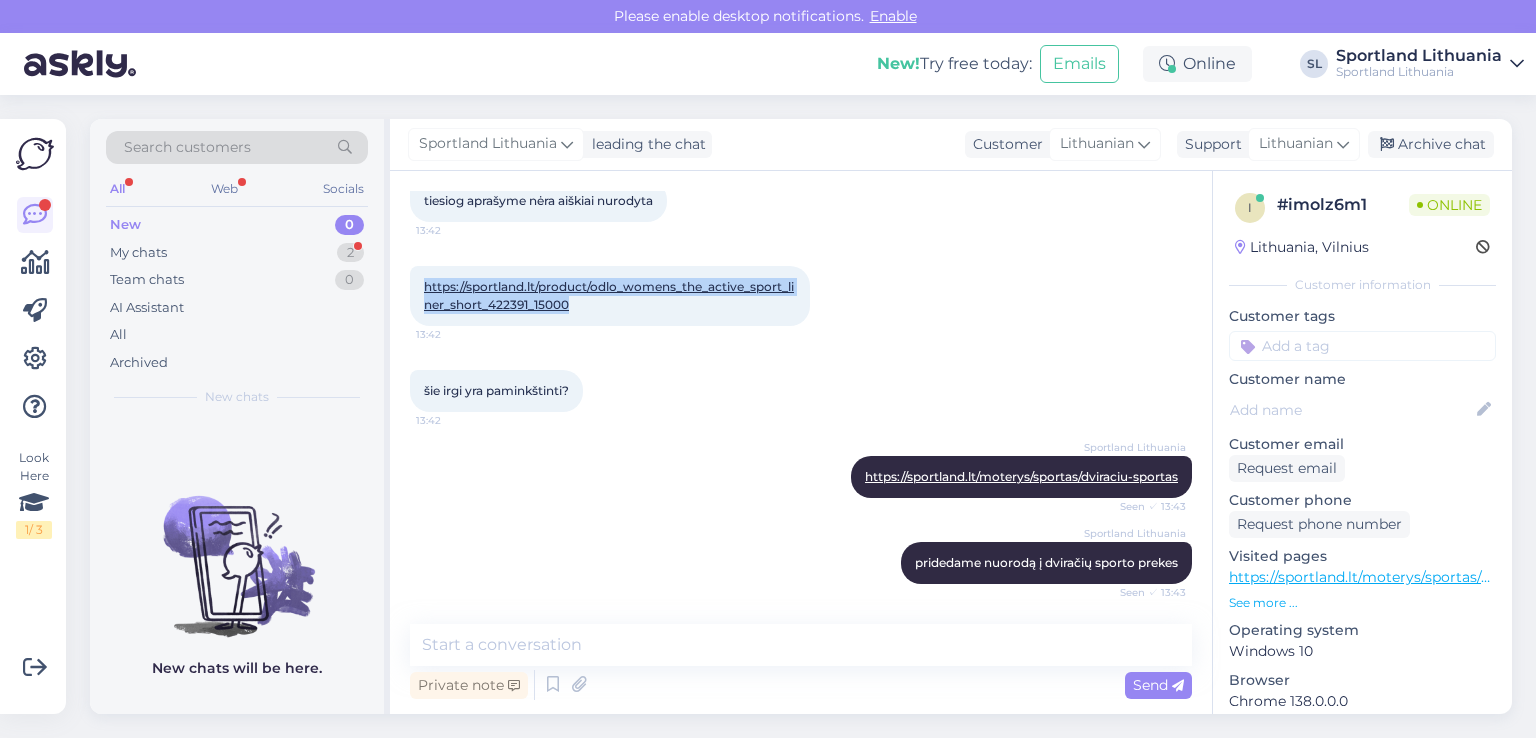 drag, startPoint x: 596, startPoint y: 304, endPoint x: 412, endPoint y: 254, distance: 190.6725 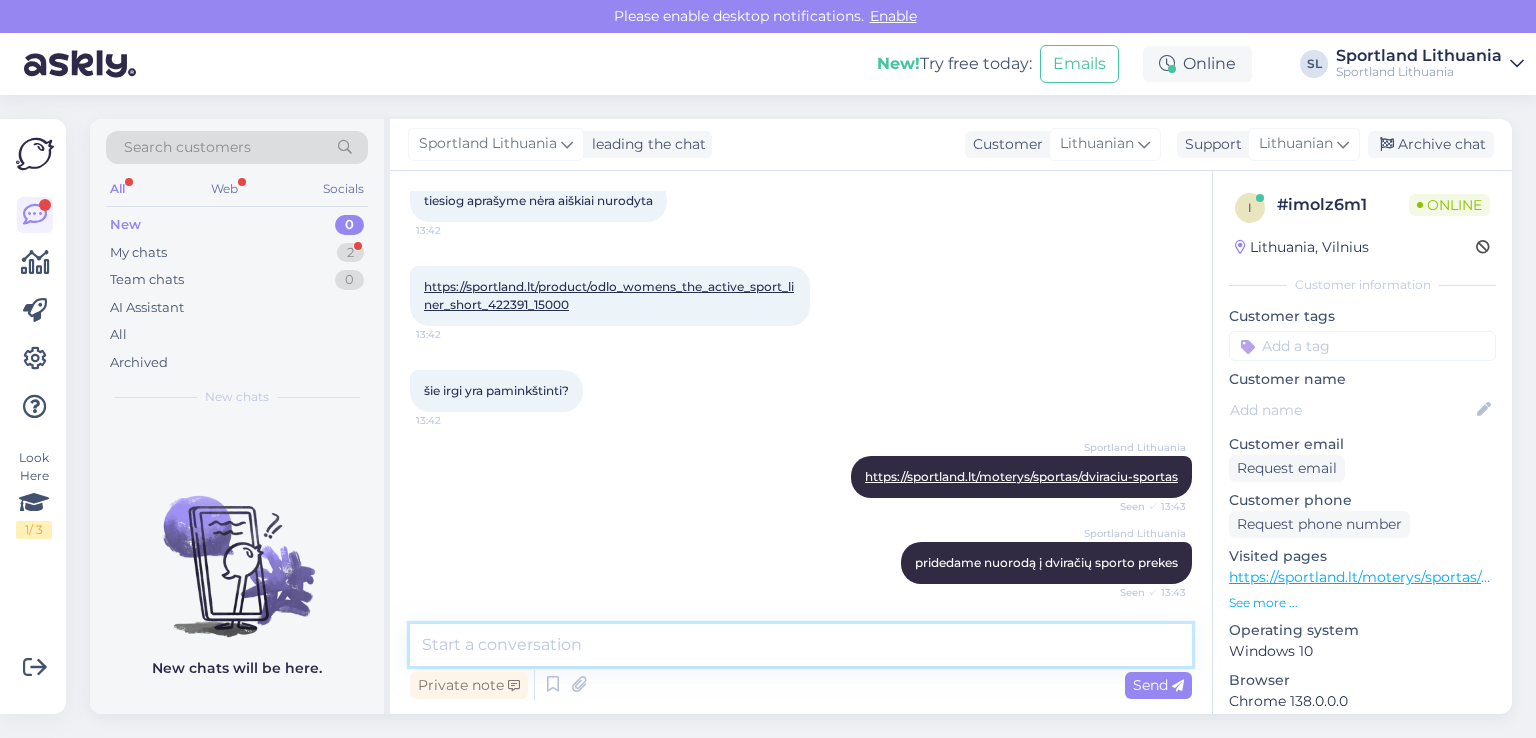 click at bounding box center [801, 645] 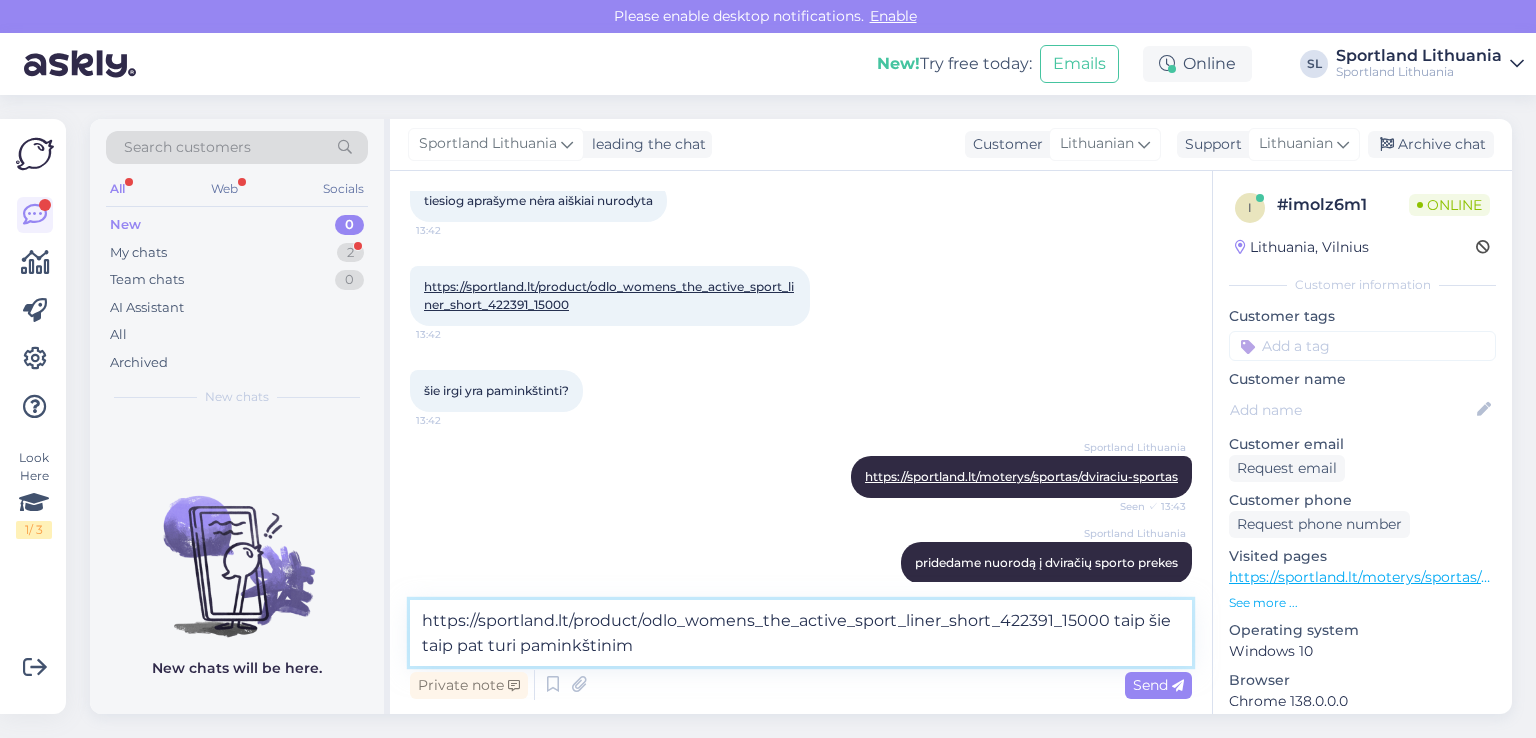 type on "https://sportland.lt/product/odlo_womens_the_active_sport_liner_short_422391_15000 taip šie taip pat turi paminkštinimą" 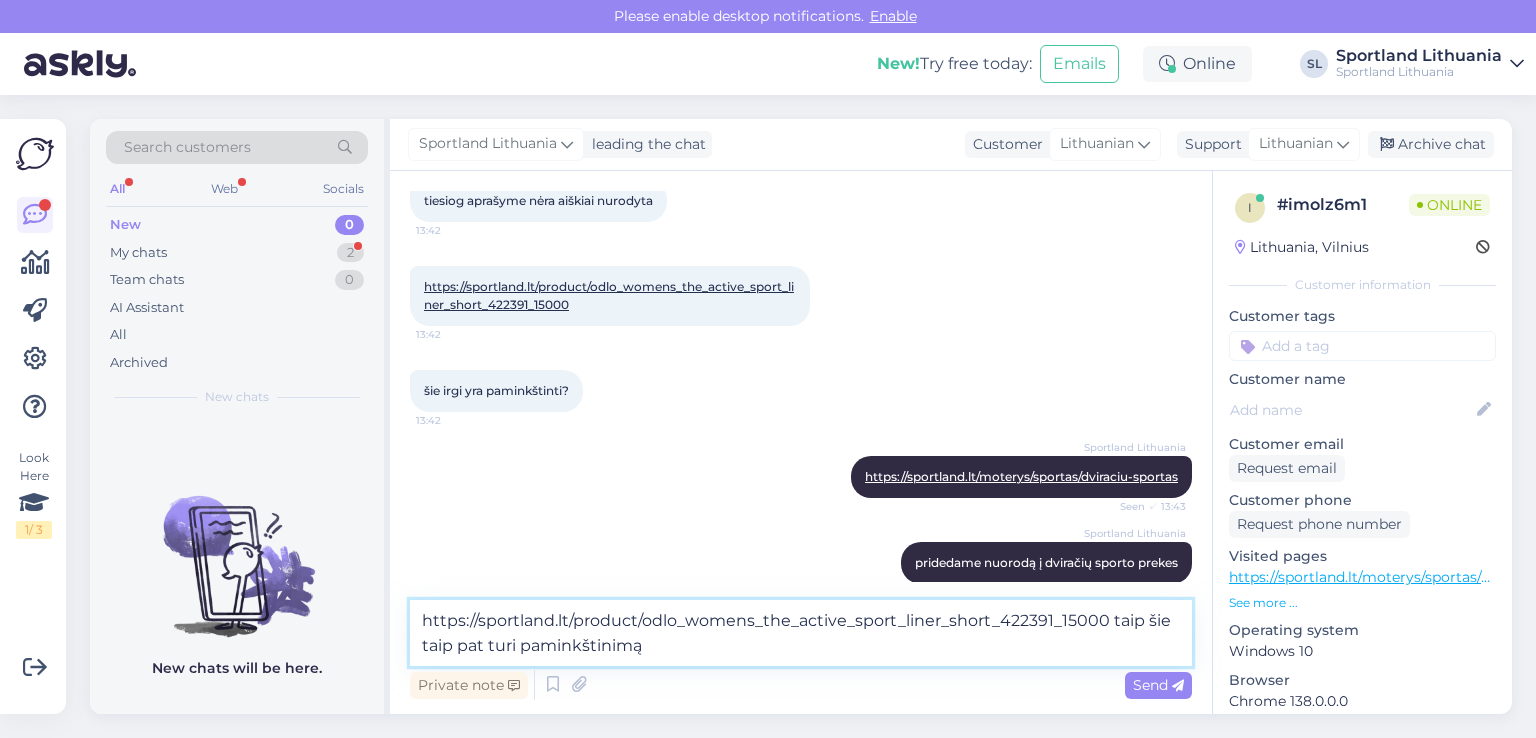 type 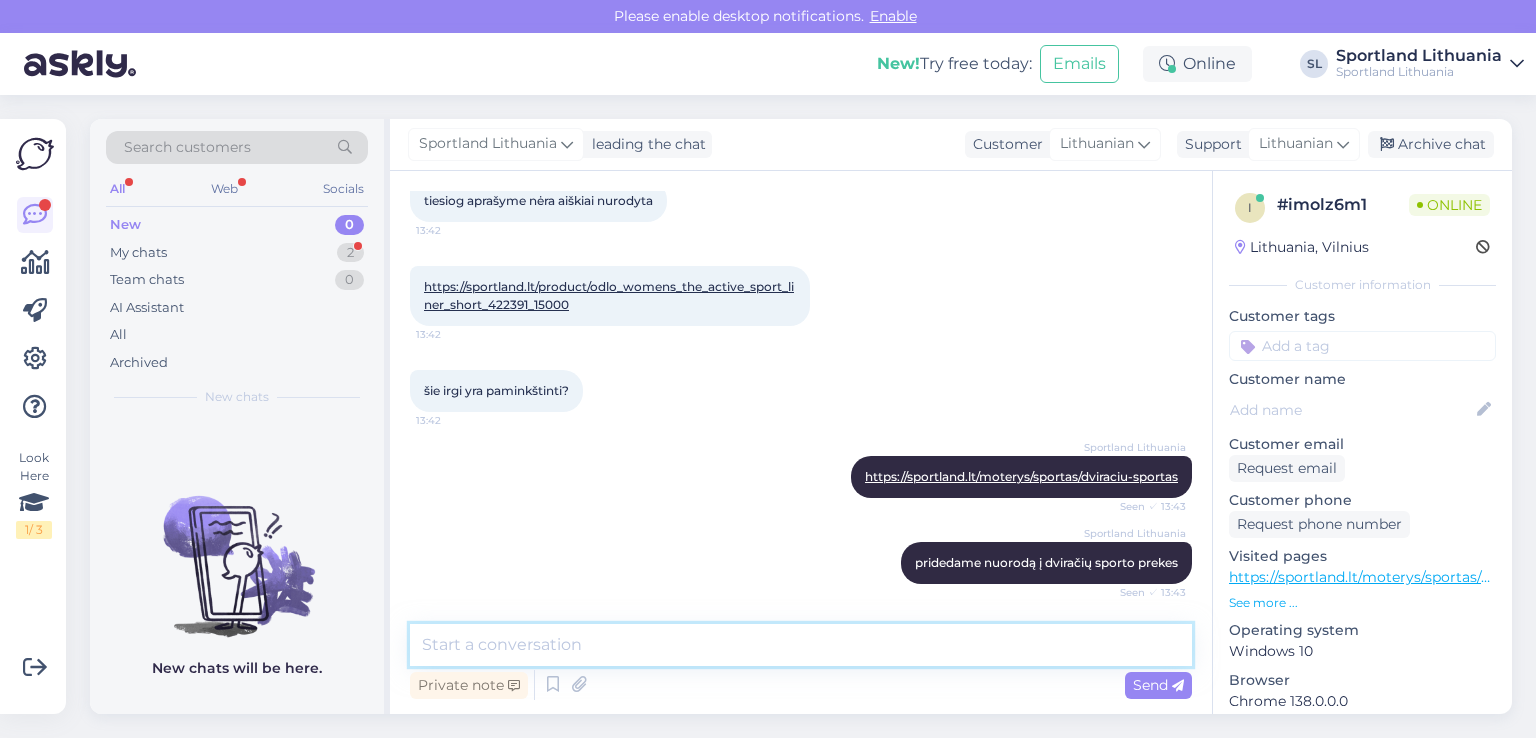 scroll, scrollTop: 928, scrollLeft: 0, axis: vertical 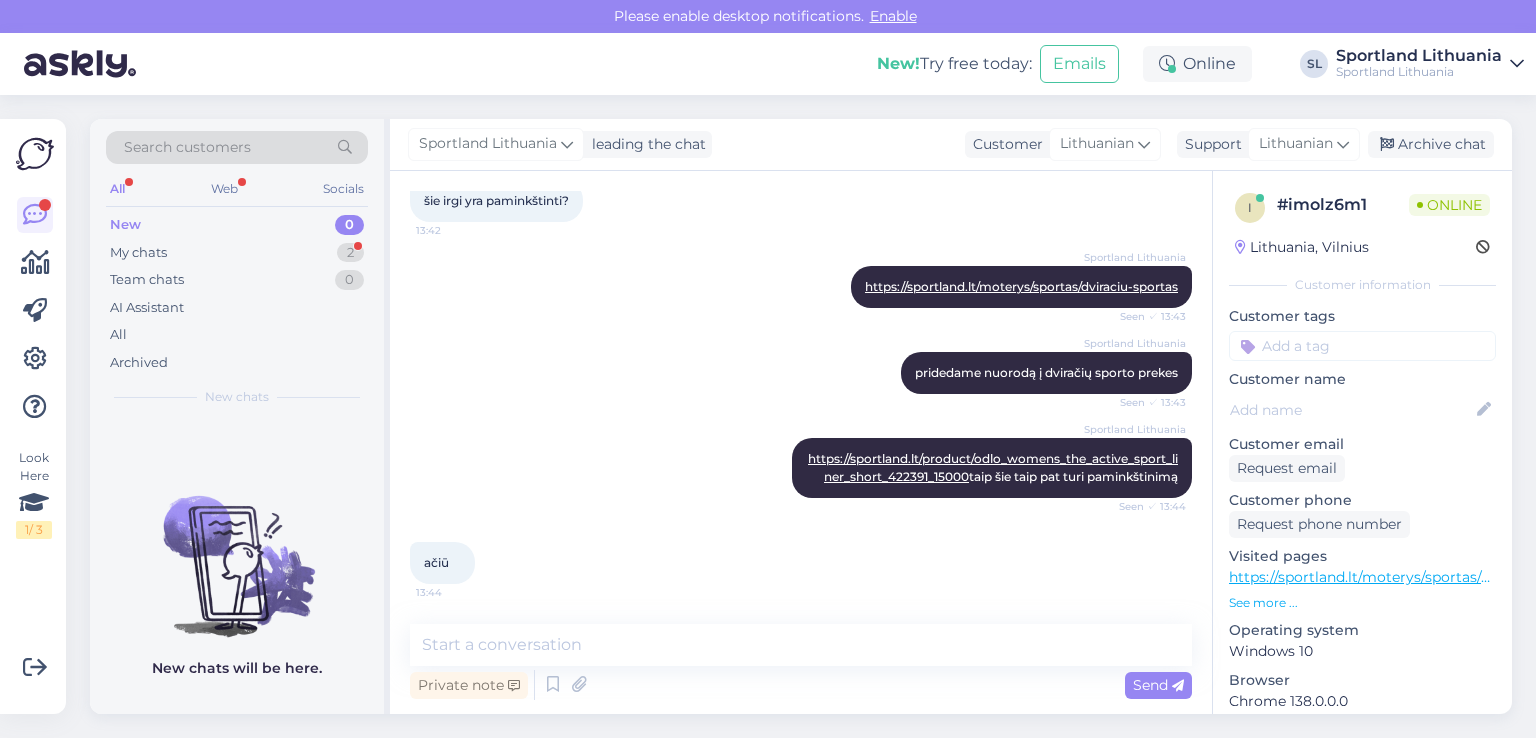 click on "Sportland Lithuania pridedame nuorodą į dviračių sporto prekes Seen ✓ 13:43" at bounding box center [801, 373] 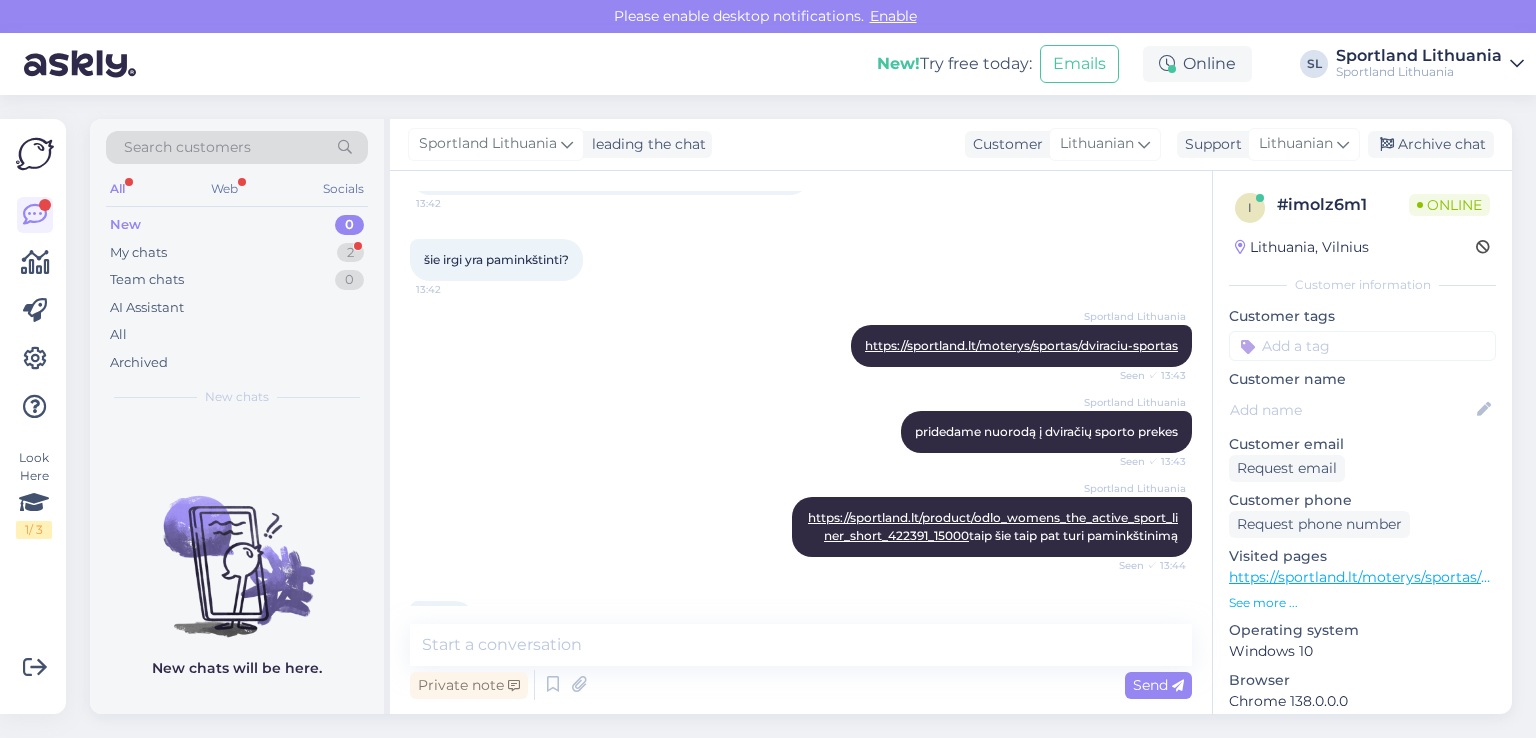 scroll, scrollTop: 1013, scrollLeft: 0, axis: vertical 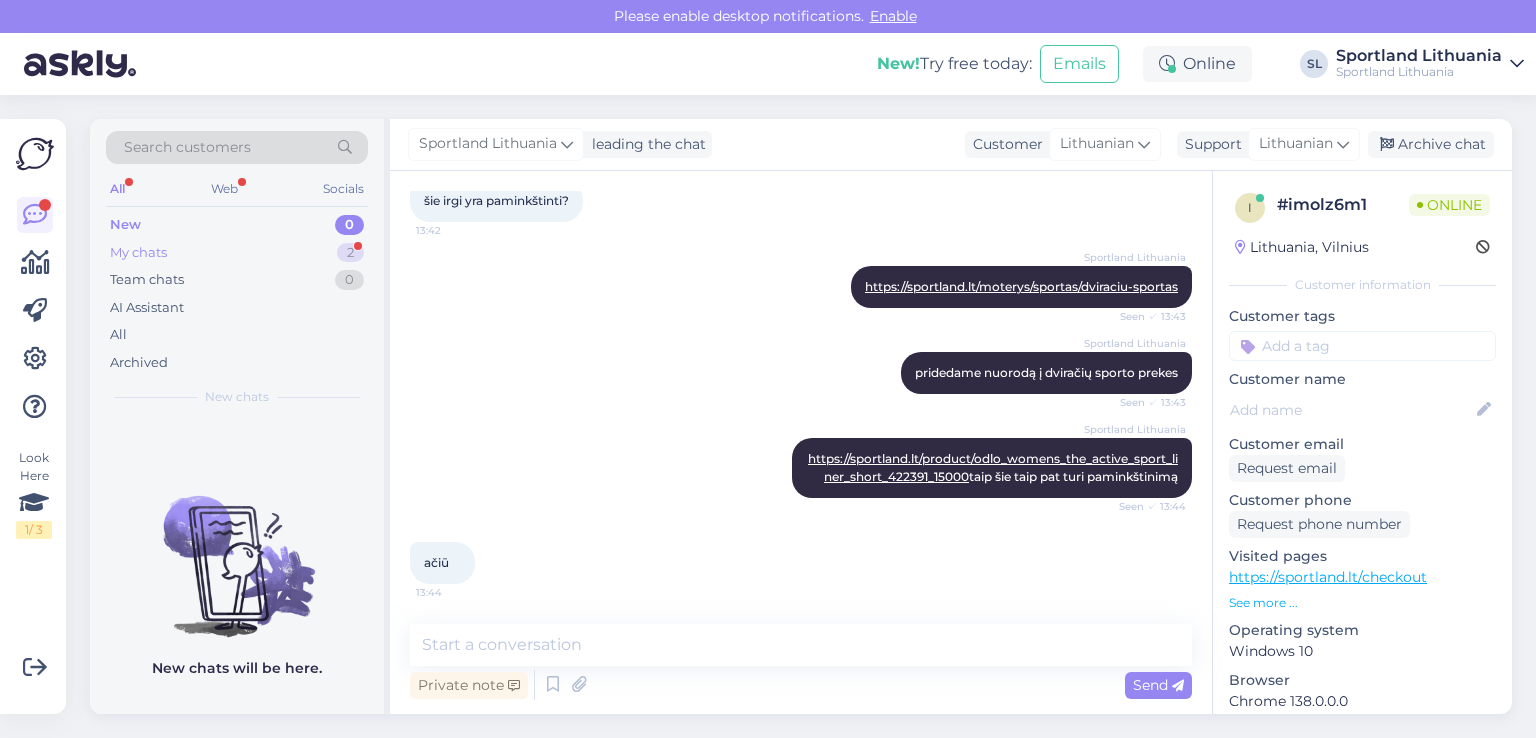 click on "My chats 2" at bounding box center (237, 253) 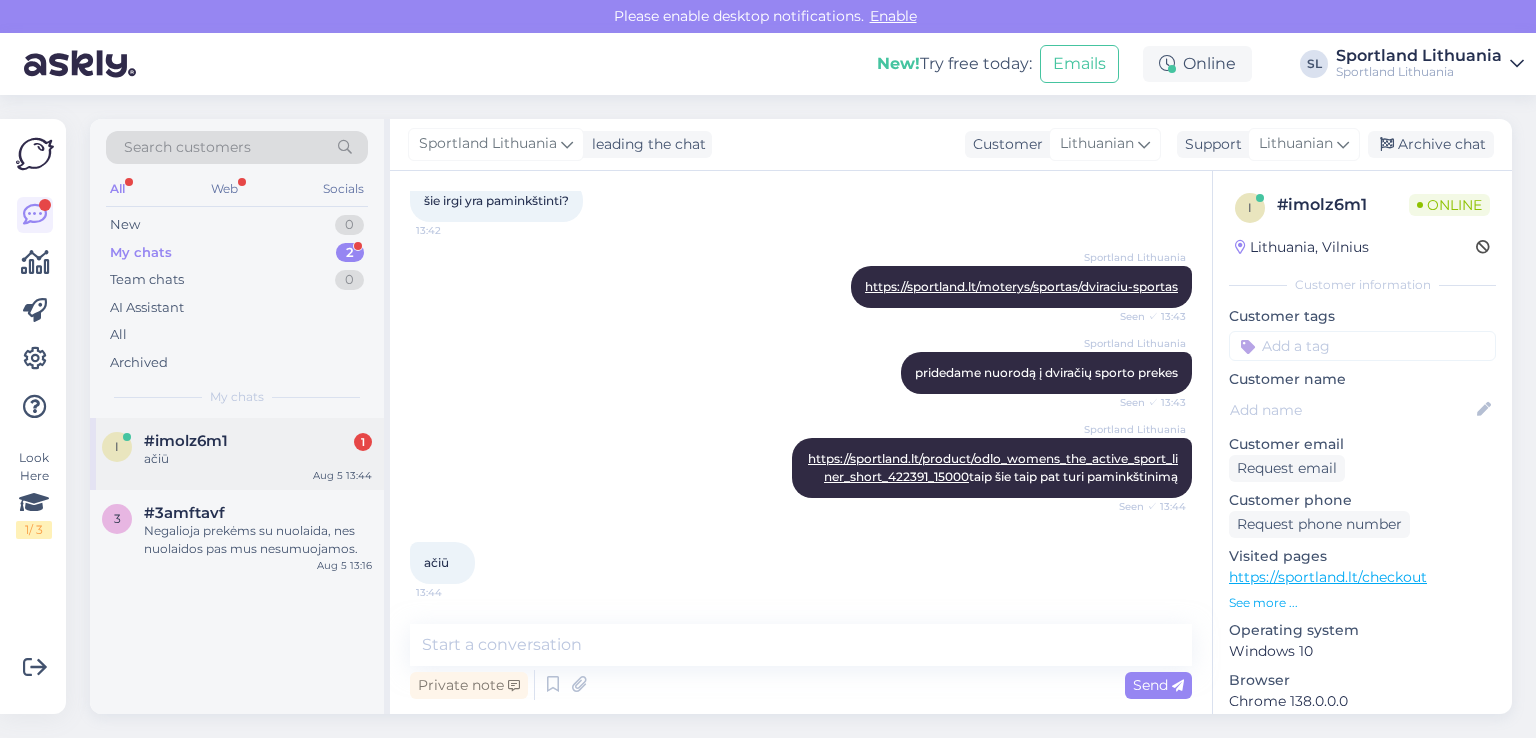 click on "#imolz6m1" at bounding box center [186, 441] 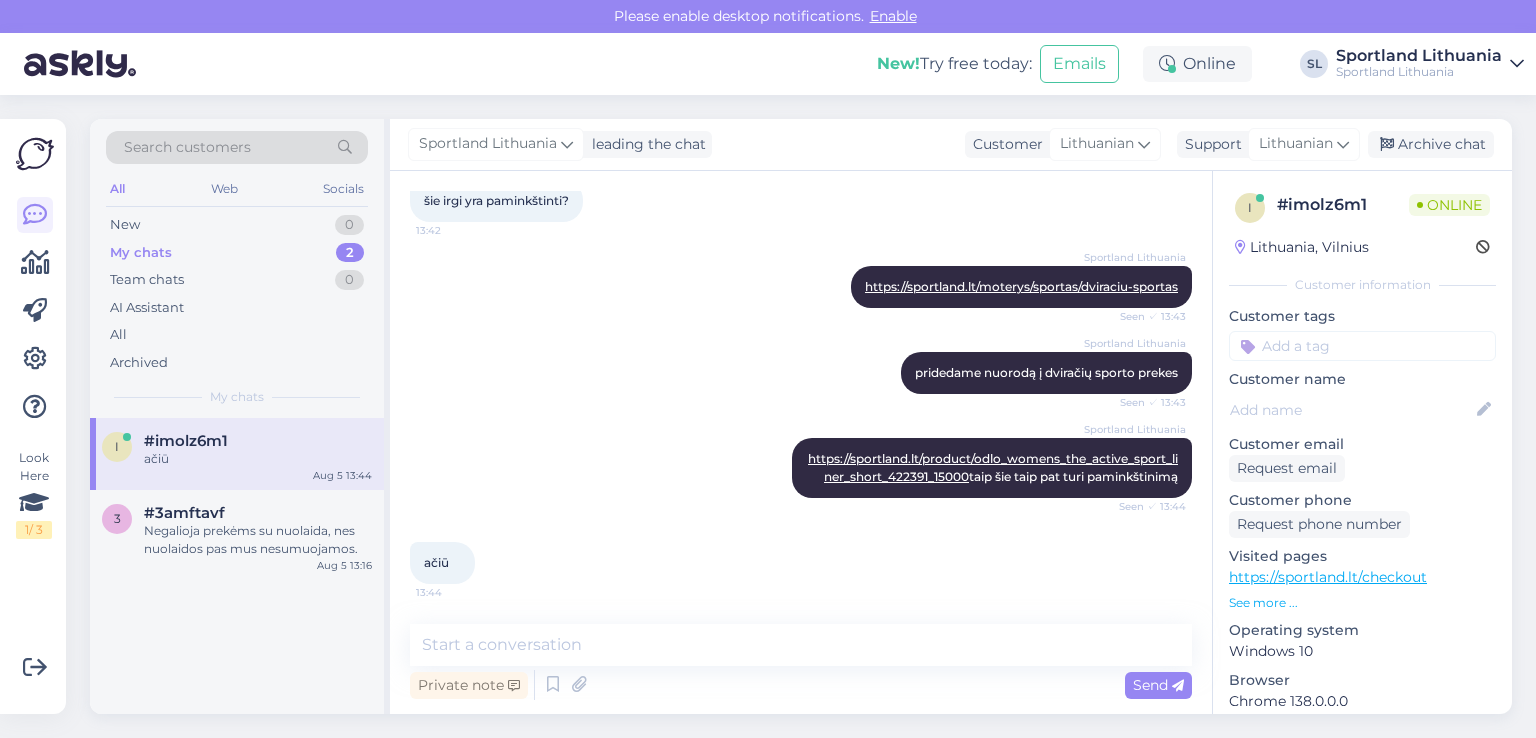 scroll, scrollTop: 1013, scrollLeft: 0, axis: vertical 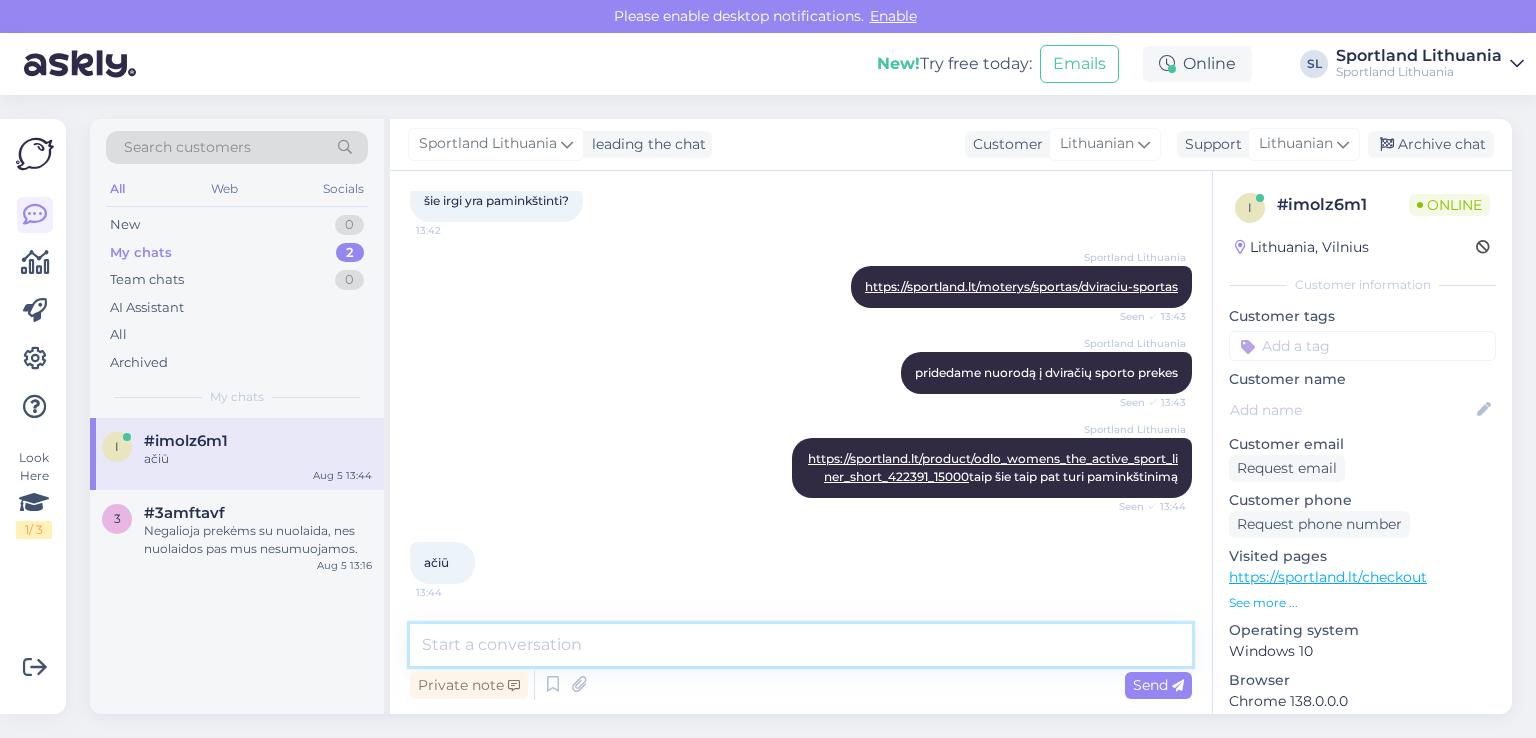 click at bounding box center [801, 645] 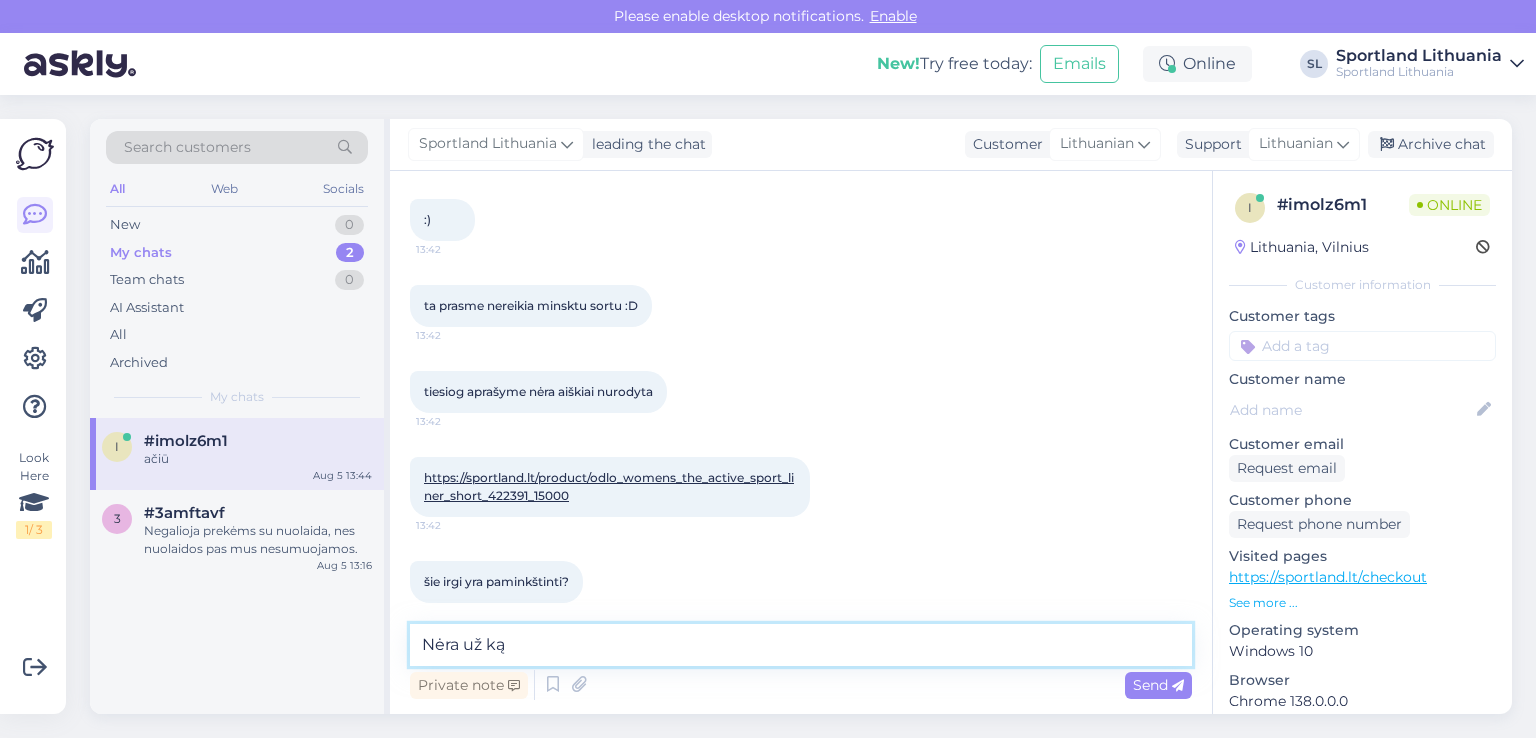 scroll, scrollTop: 1013, scrollLeft: 0, axis: vertical 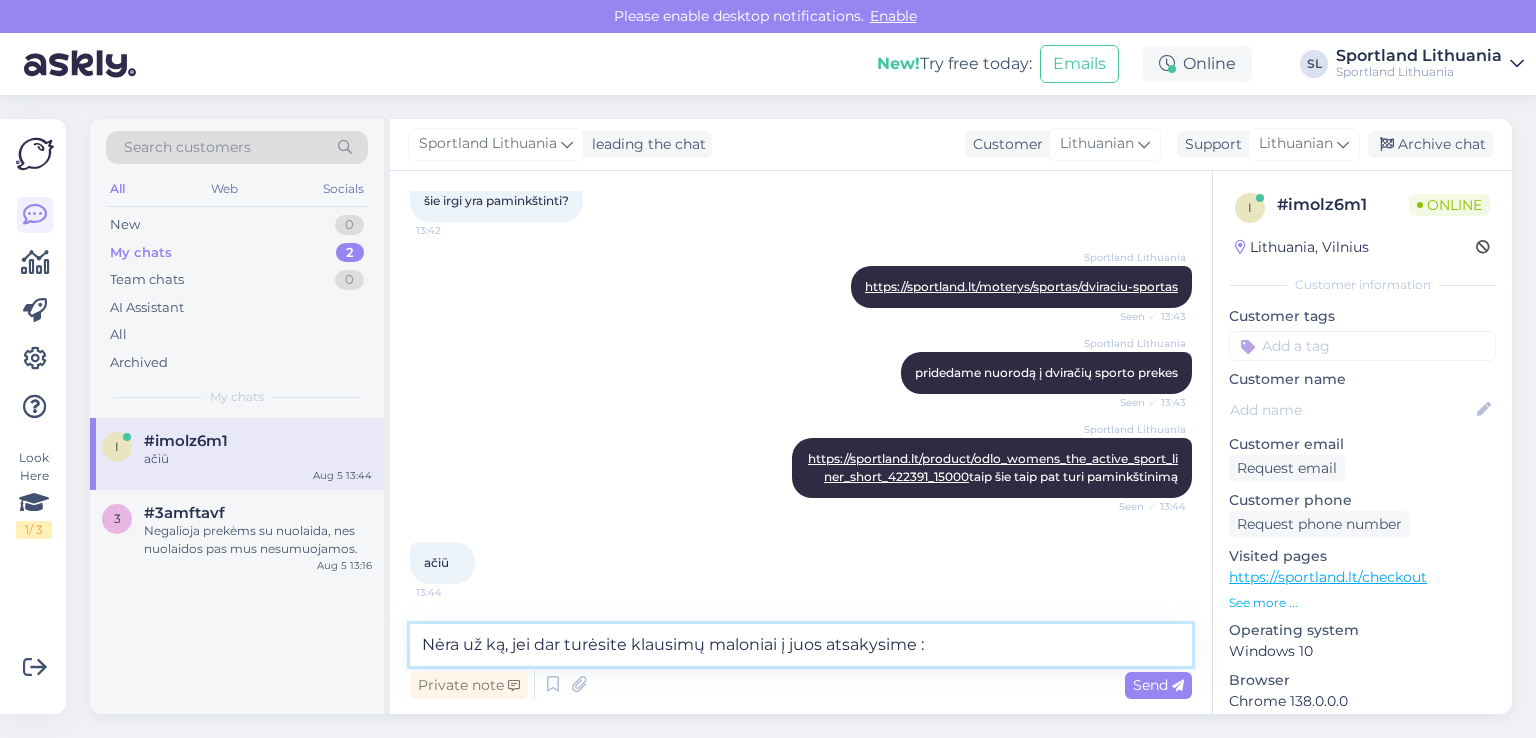 type on "Nėra už ką, jei dar turėsite klausimų maloniai į juos atsakysime :)" 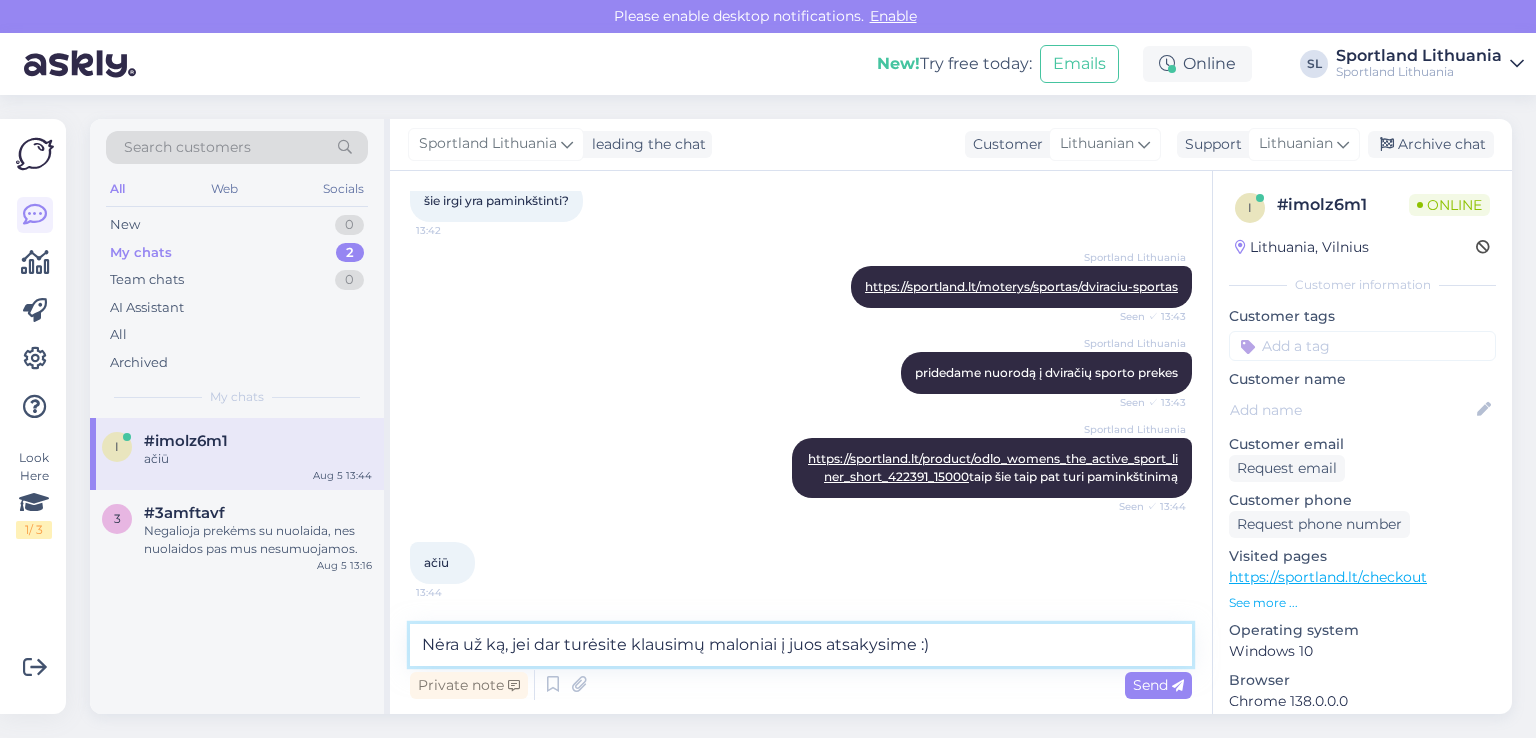 type 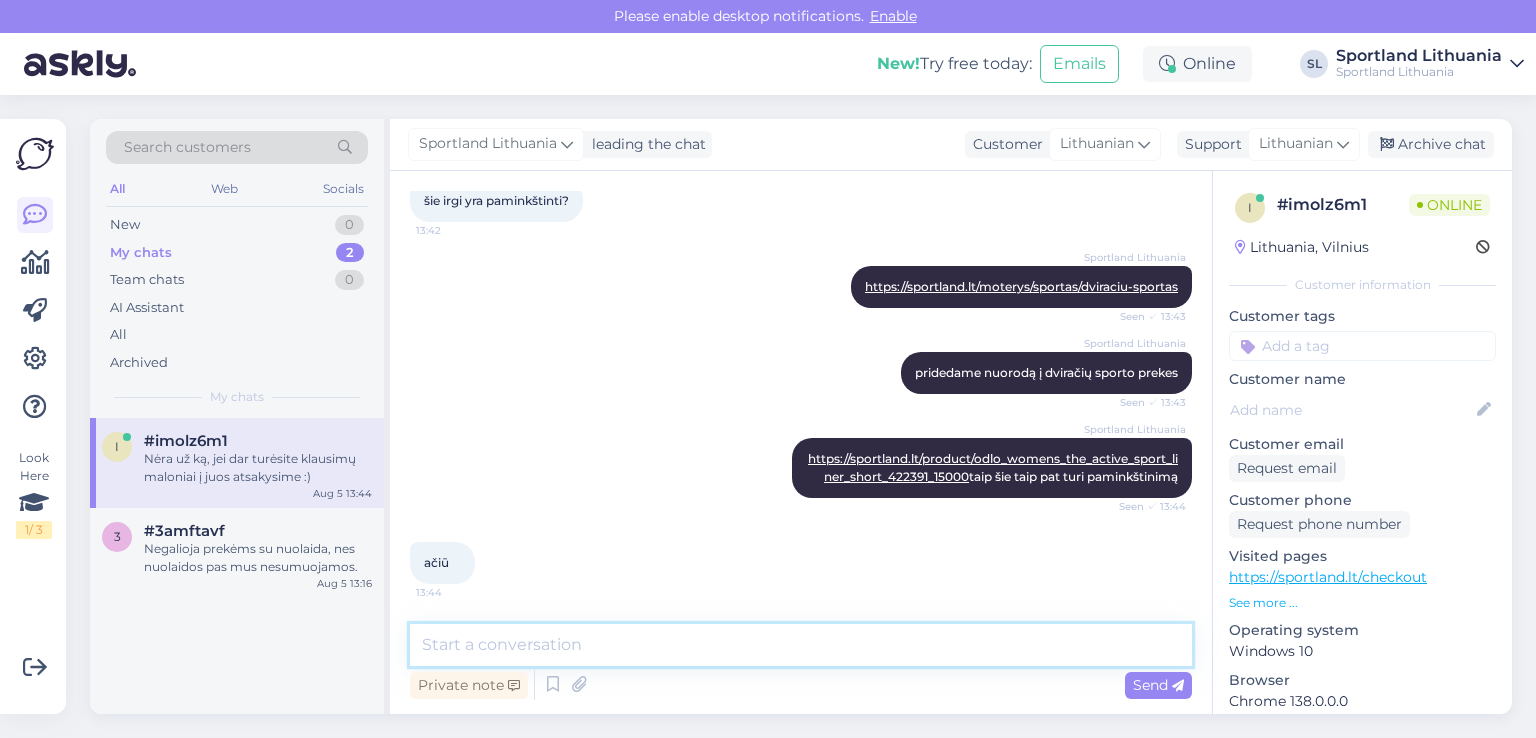 scroll, scrollTop: 1117, scrollLeft: 0, axis: vertical 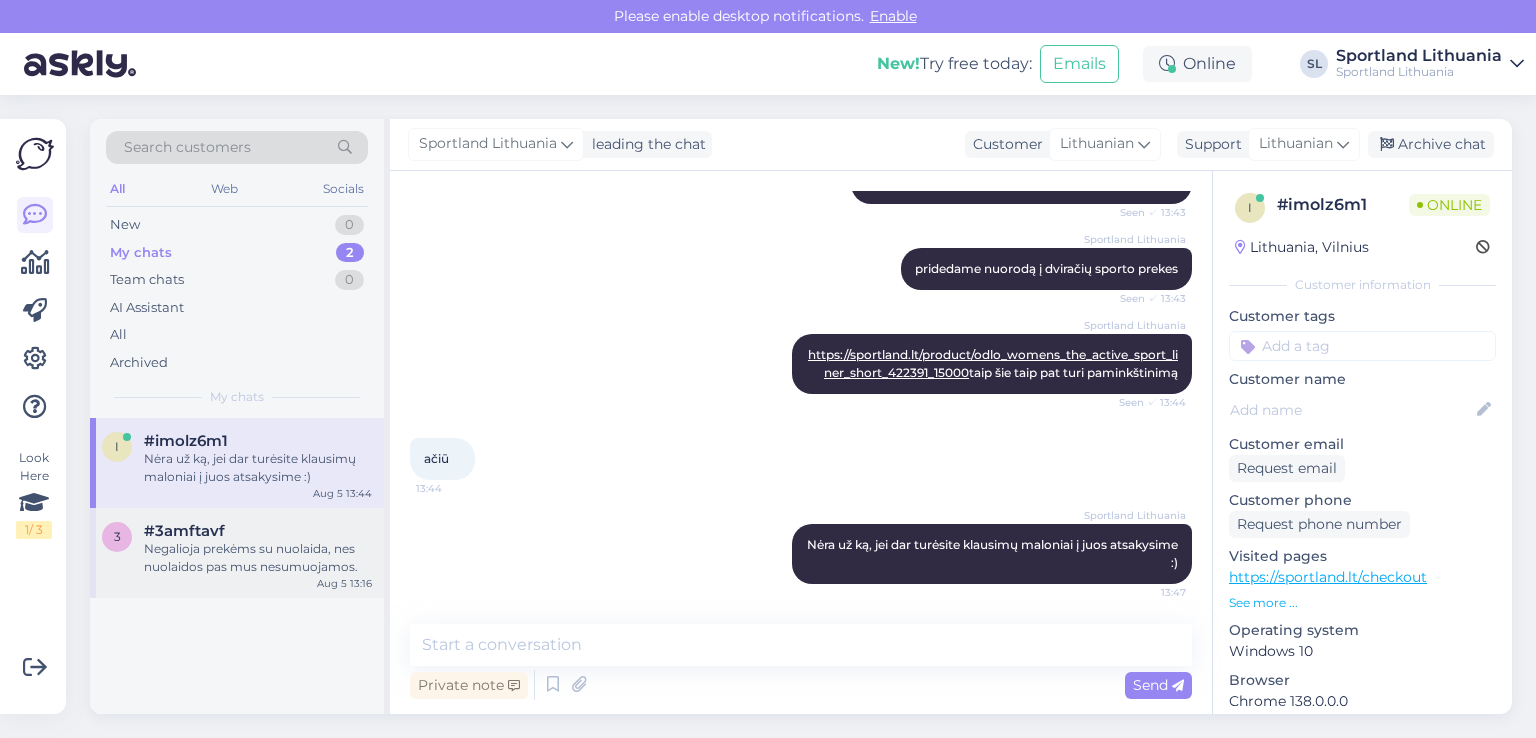 click on "Negalioja prekėms su nuolaida, nes nuolaidos pas mus nesumuojamos." at bounding box center [258, 558] 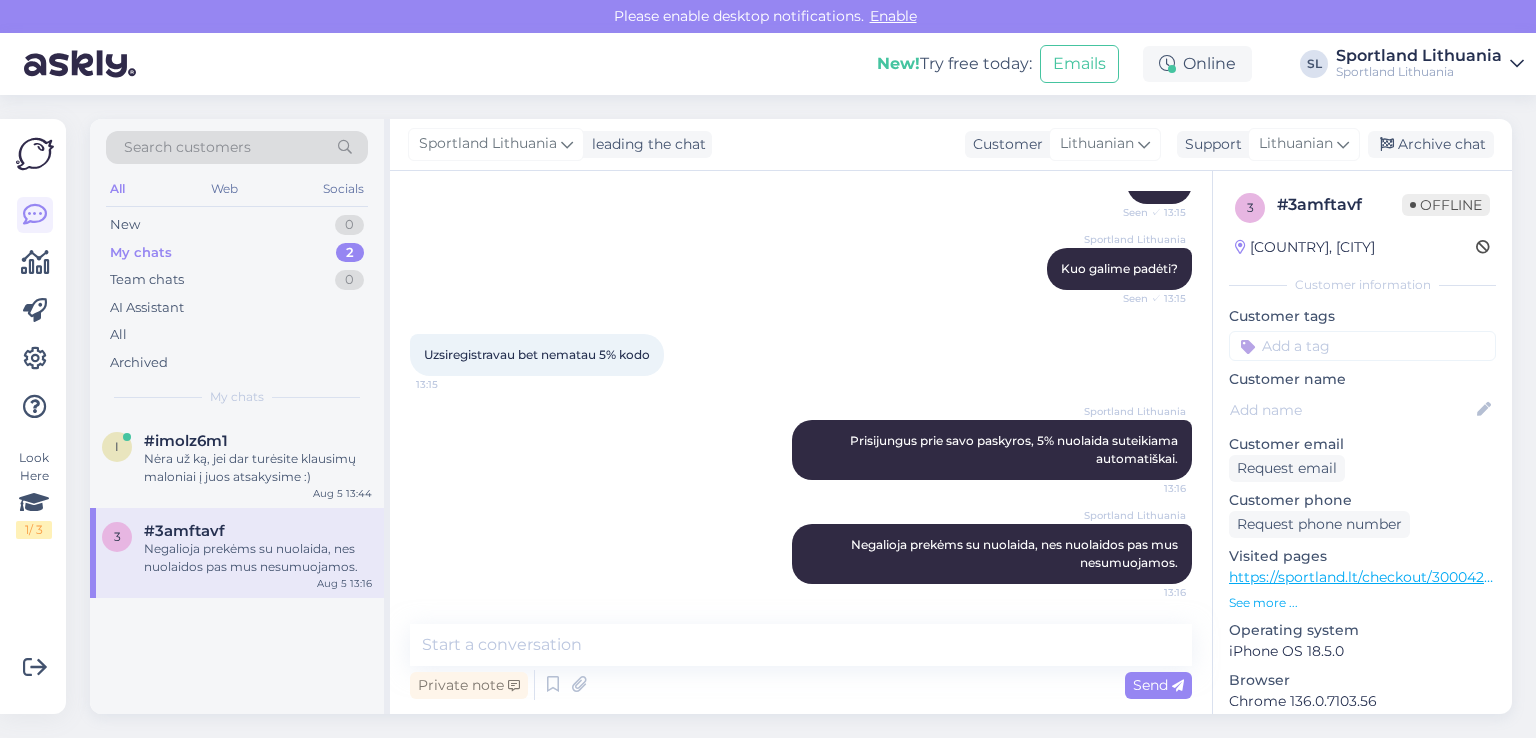 scroll, scrollTop: 307, scrollLeft: 0, axis: vertical 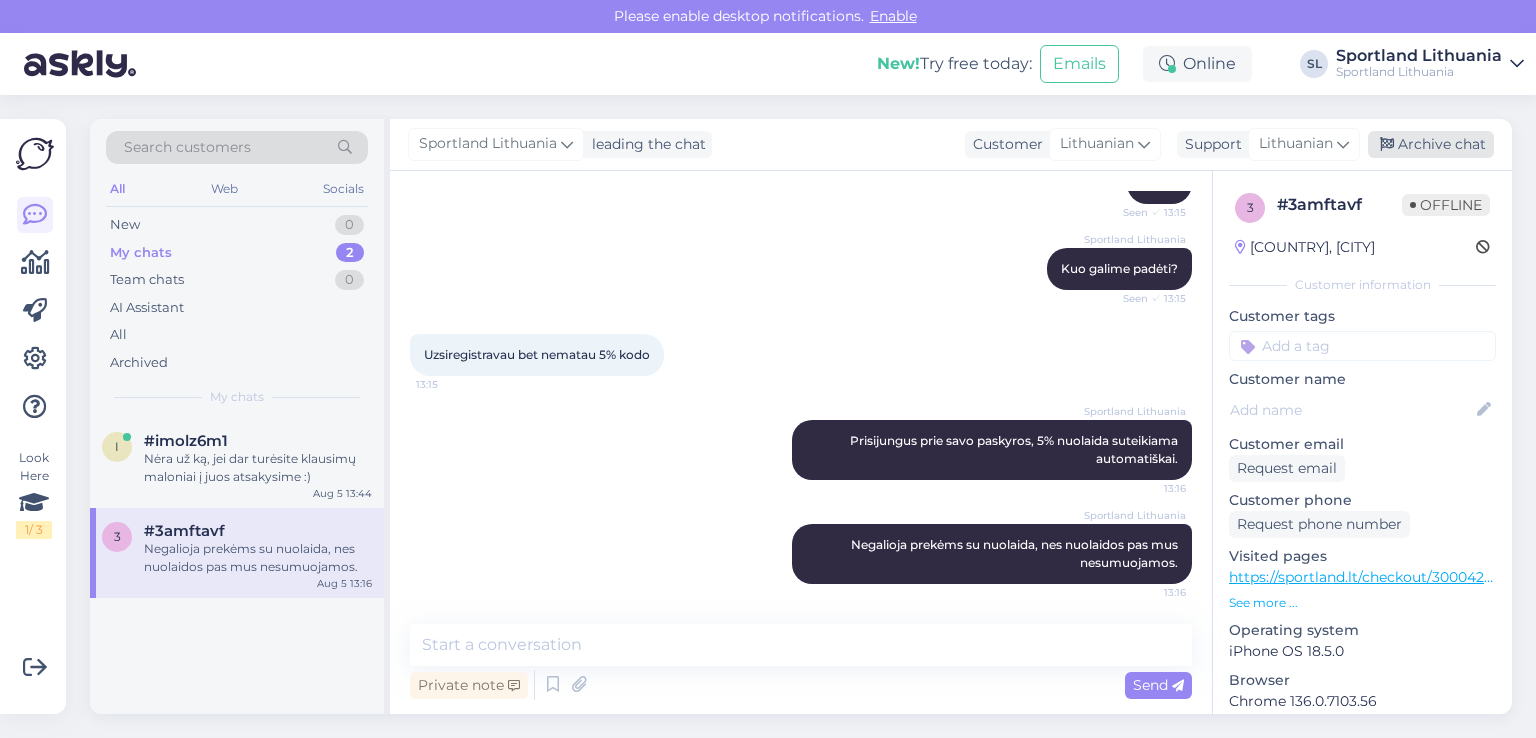 click on "Archive chat" at bounding box center [1431, 144] 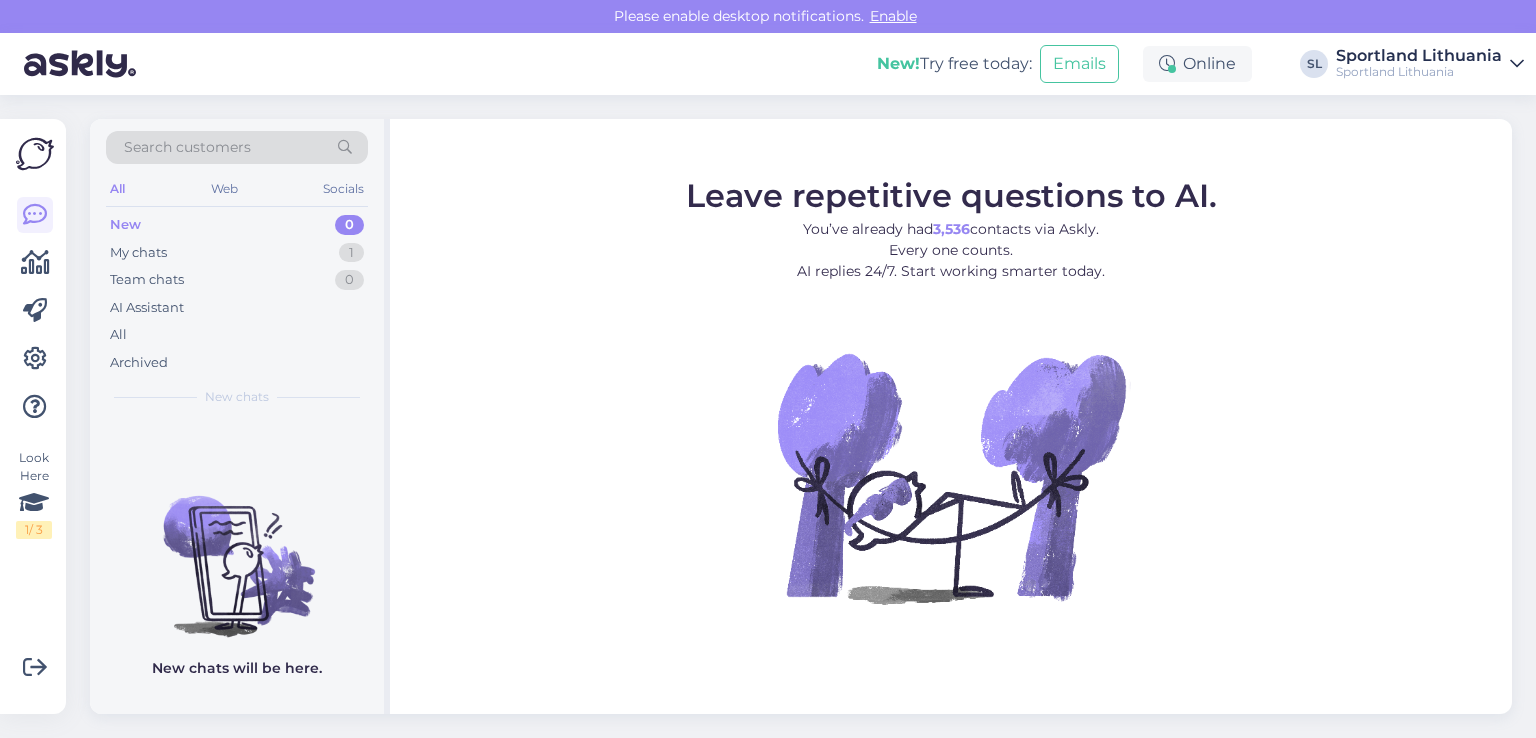 scroll, scrollTop: 0, scrollLeft: 0, axis: both 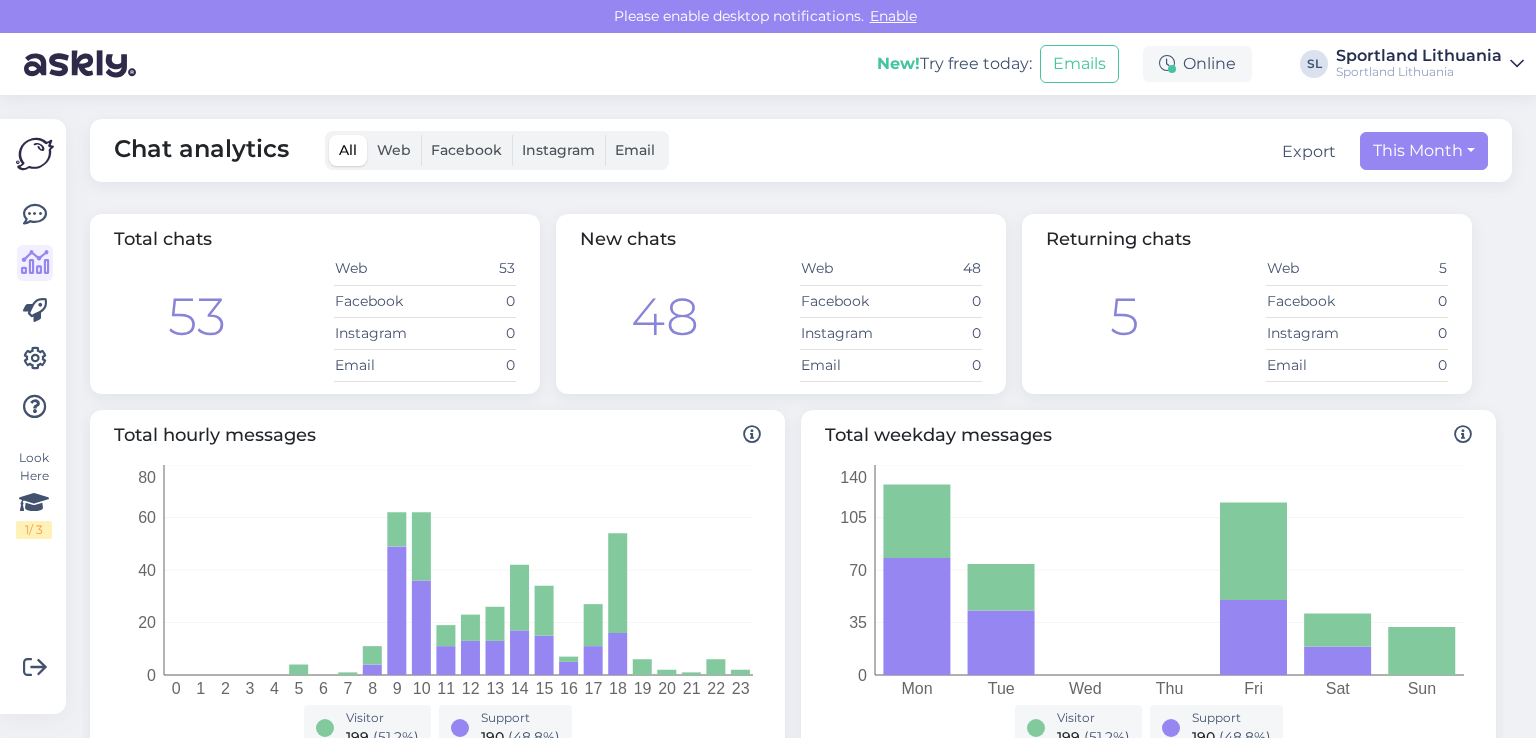 click at bounding box center [35, 311] 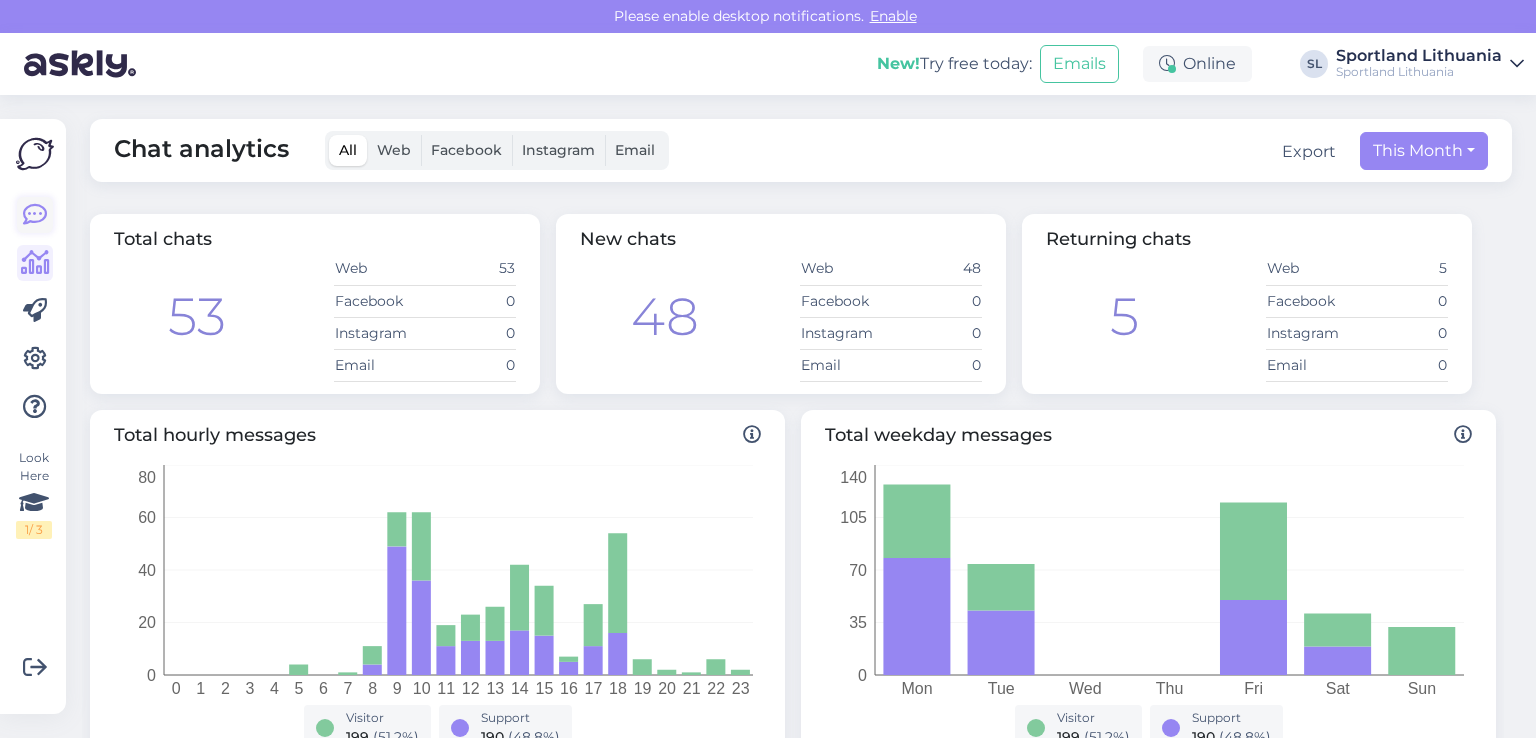 click at bounding box center (35, 215) 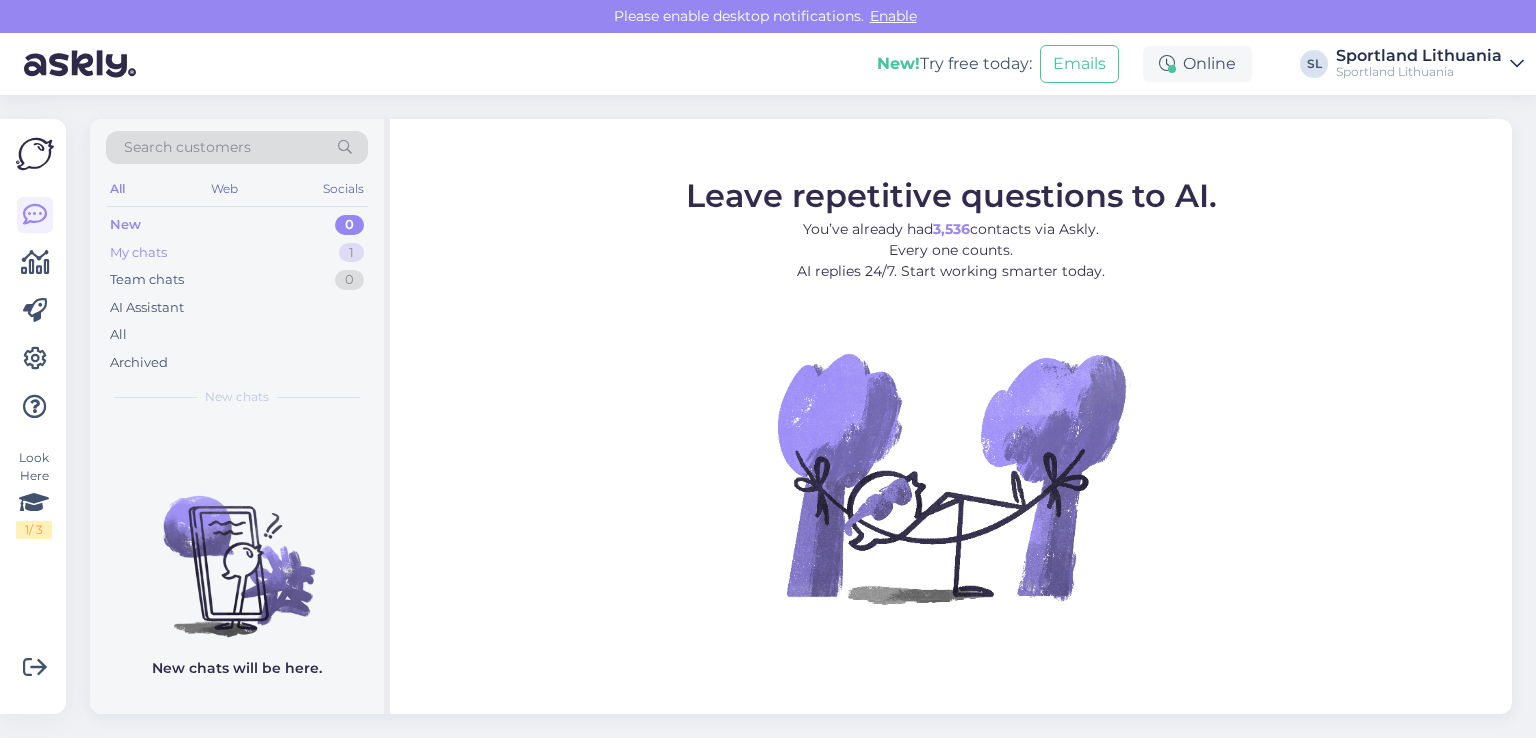 click on "My chats" at bounding box center (138, 253) 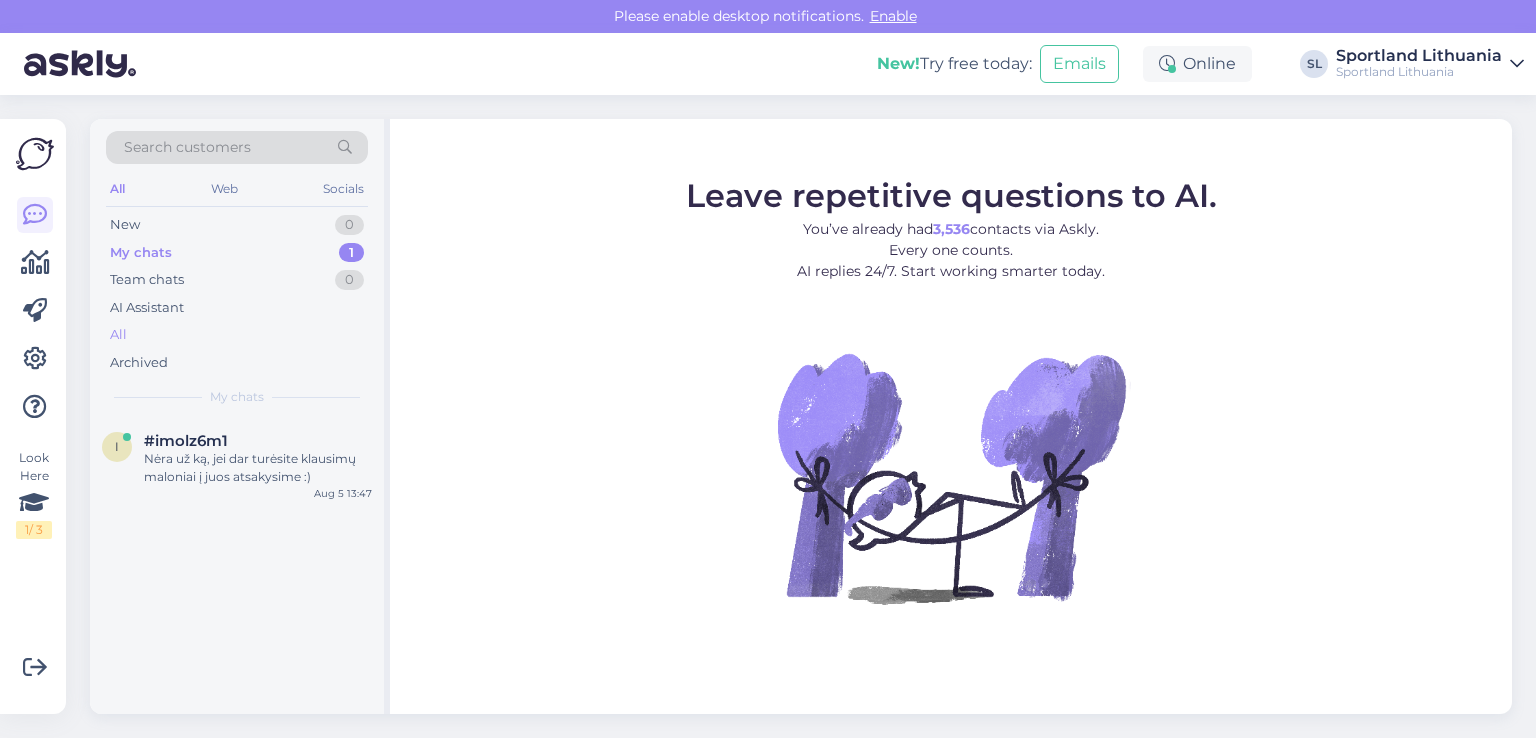 click on "All" at bounding box center (237, 335) 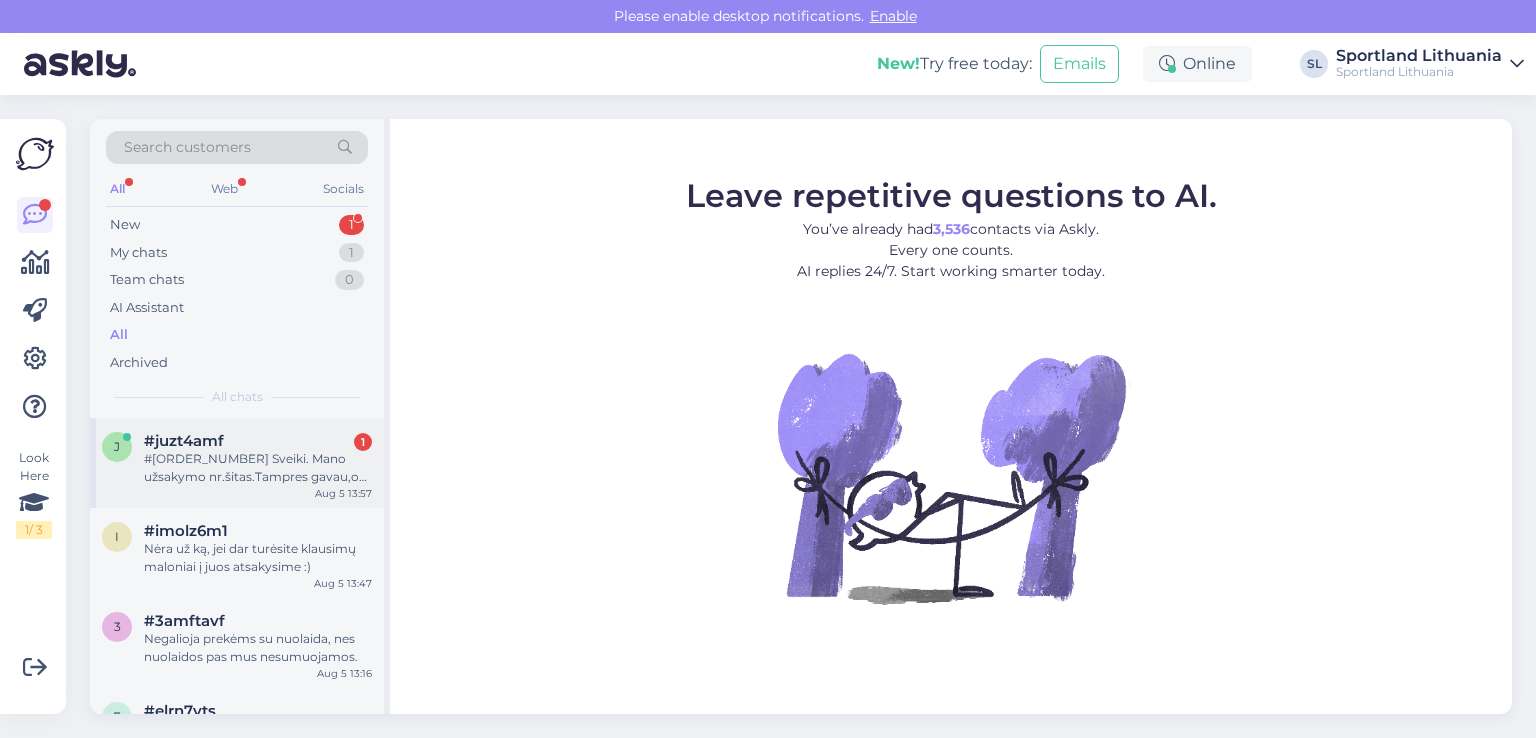 click on "#3000426382 Sveiki. Mano užsakymo nr.šitas.Tampres gavau,o sportinės liemenėlės dar ne. Ar siunta ruošiama? O gal pasimetė?" at bounding box center [258, 468] 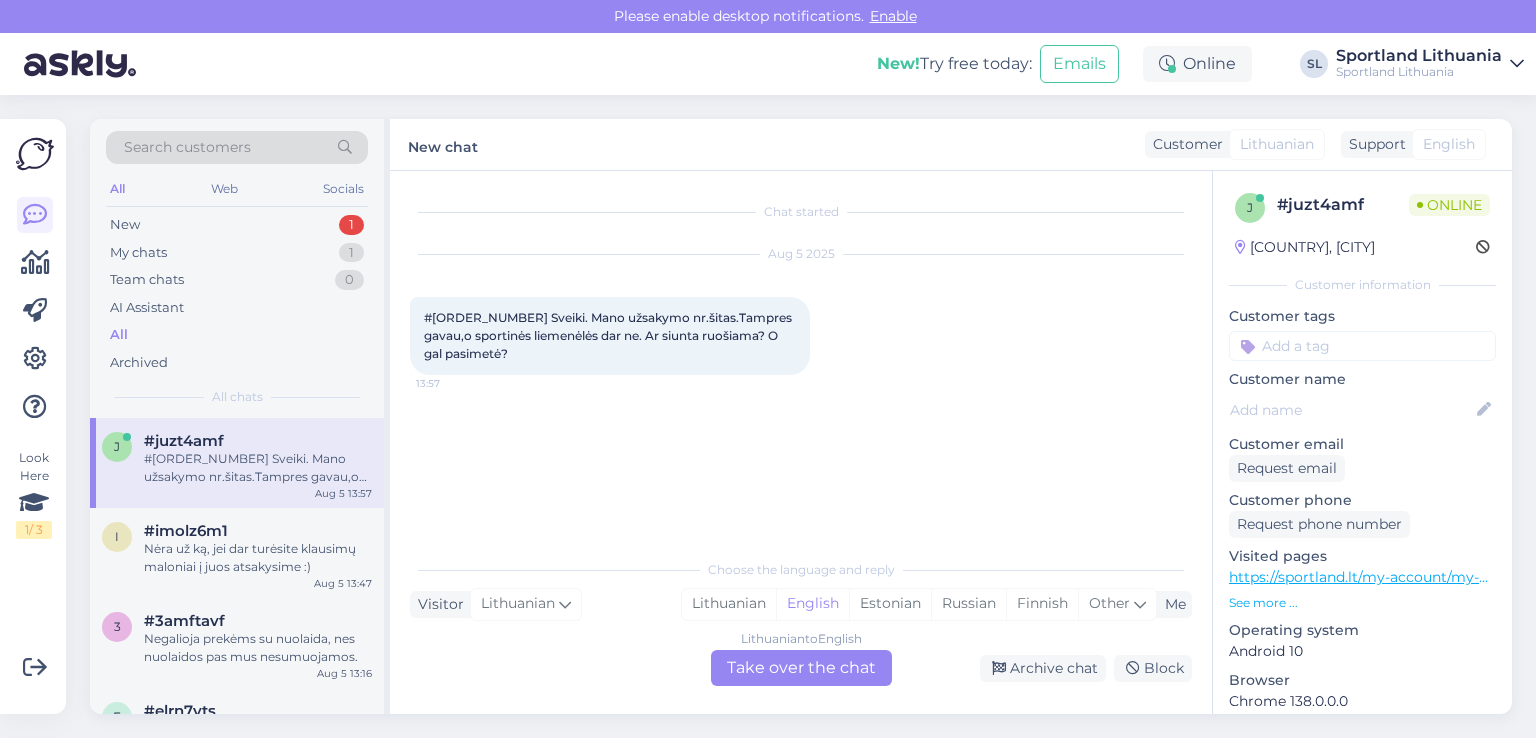 click on "Choose the language and reply Visitor Lithuanian Me Lithuanian English Estonian Russian Finnish Other Lithuanian  to  English Take over the chat Archive chat Block" at bounding box center (801, 617) 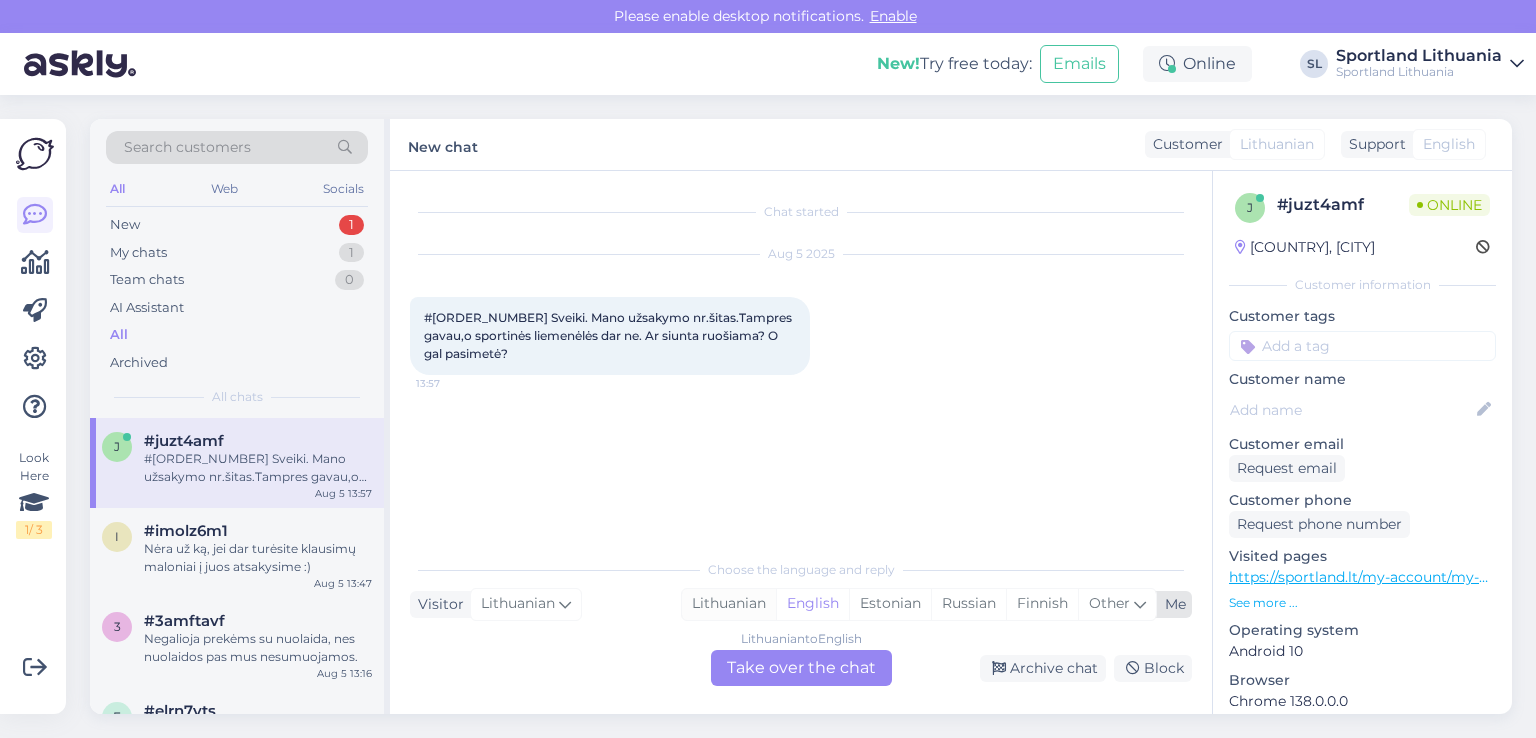 click on "Lithuanian" at bounding box center (729, 604) 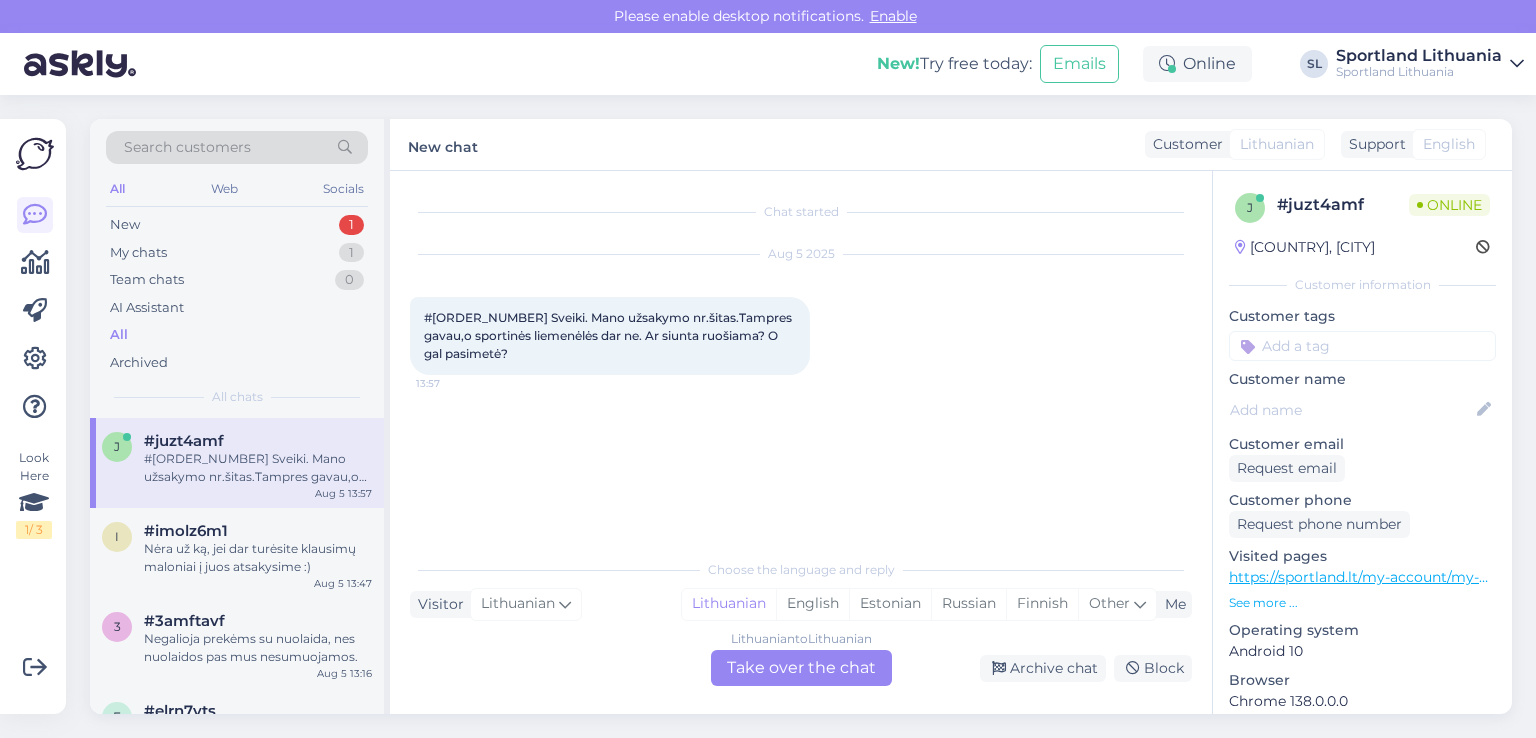 click on "[LANGUAGE]  to  [LANGUAGE] Take over the chat" at bounding box center [801, 668] 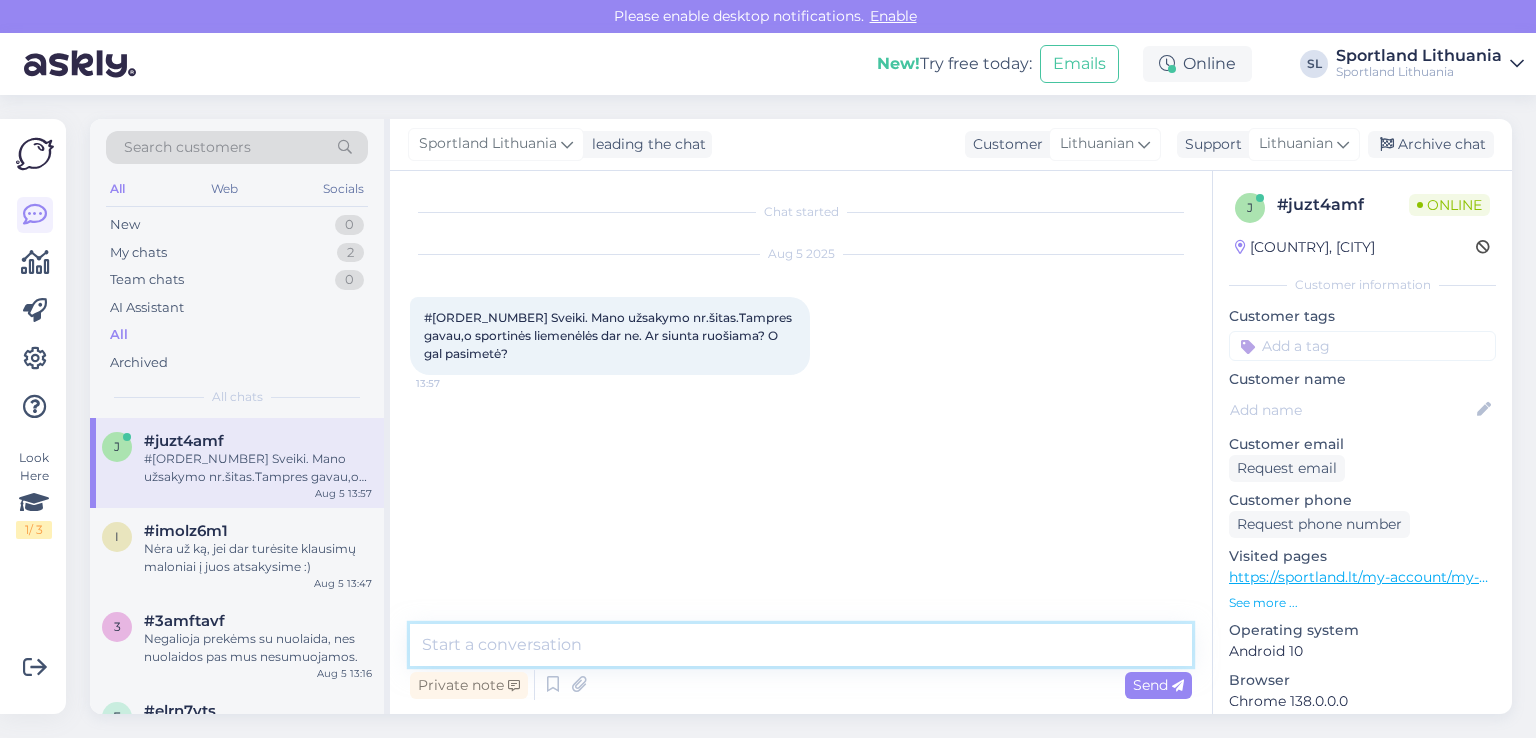 click at bounding box center [801, 645] 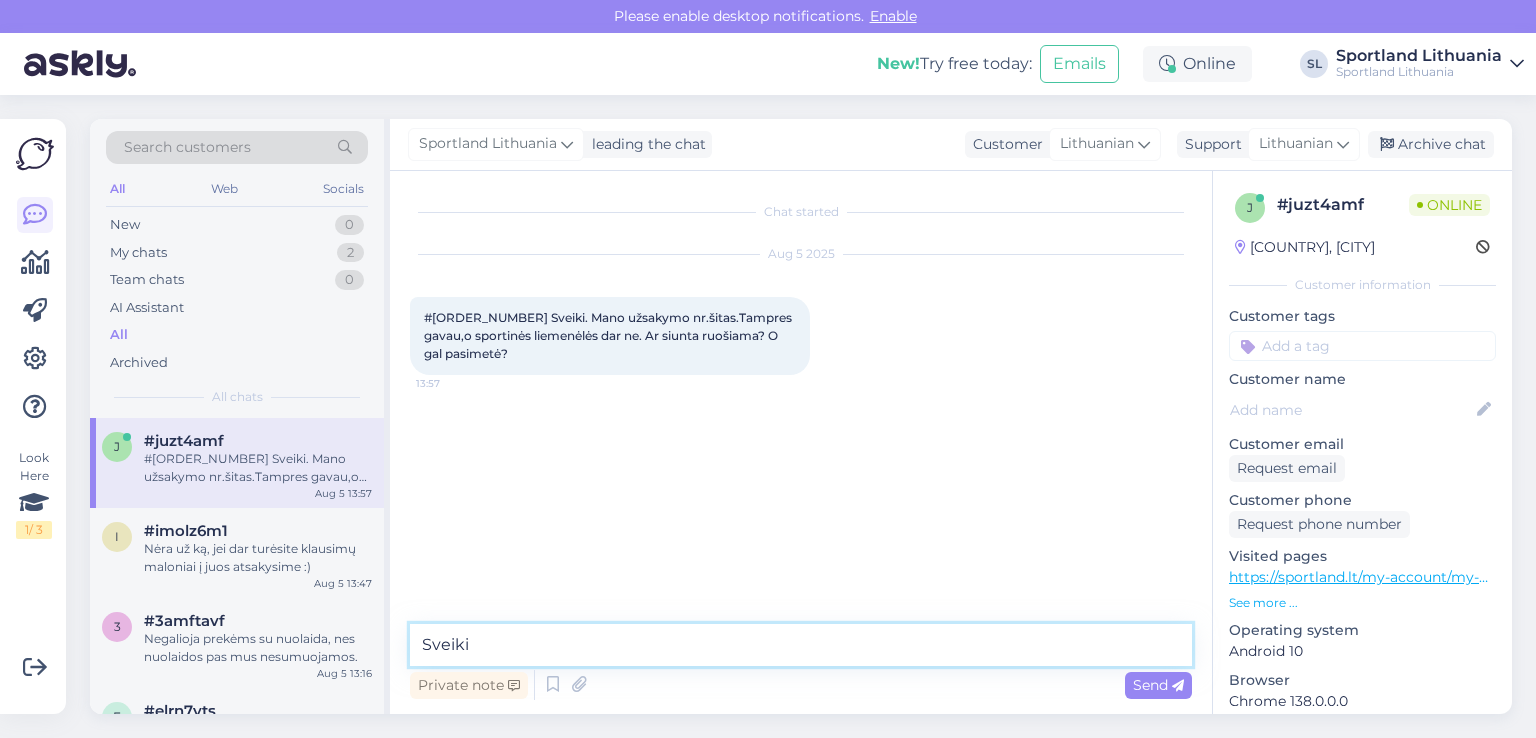 type on "Sveiki" 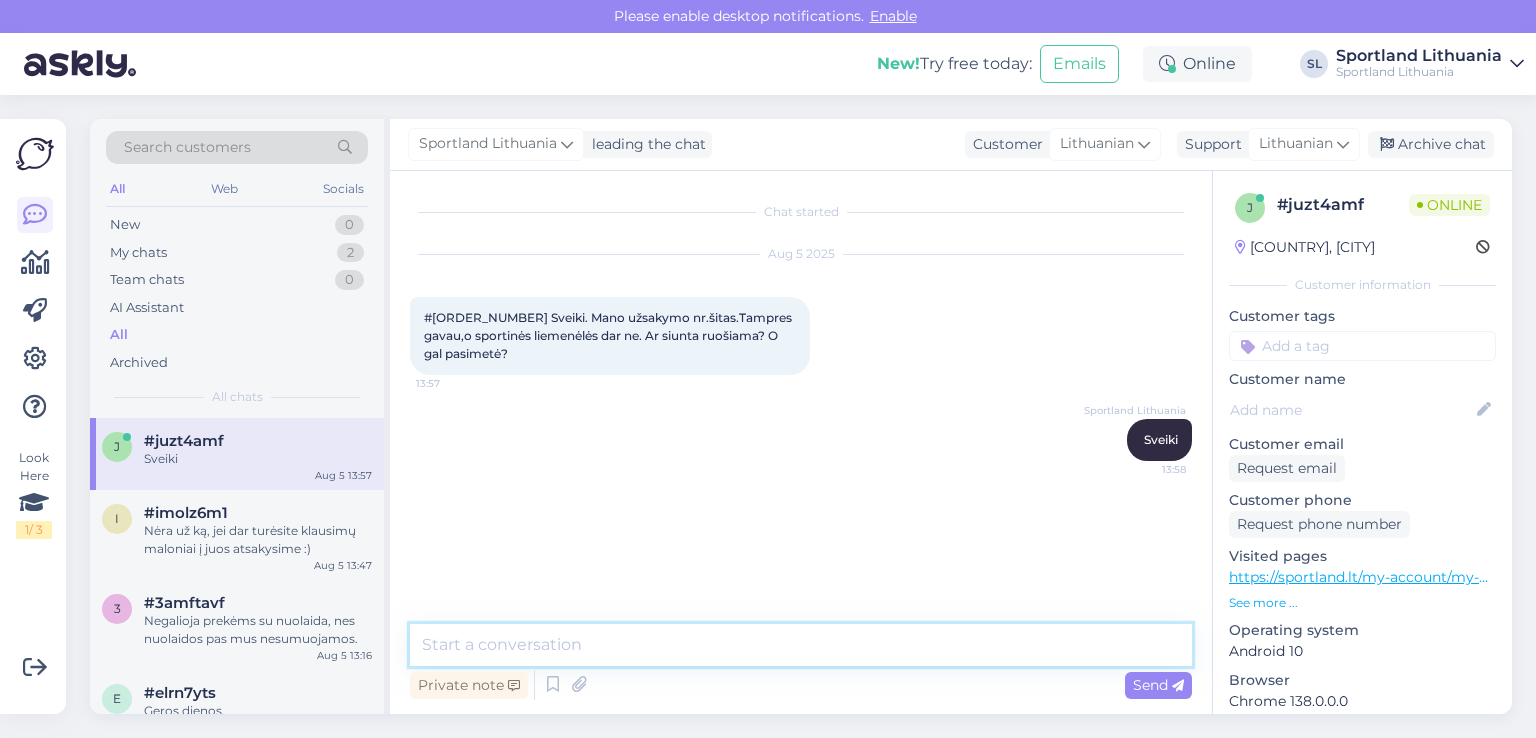 click at bounding box center (801, 645) 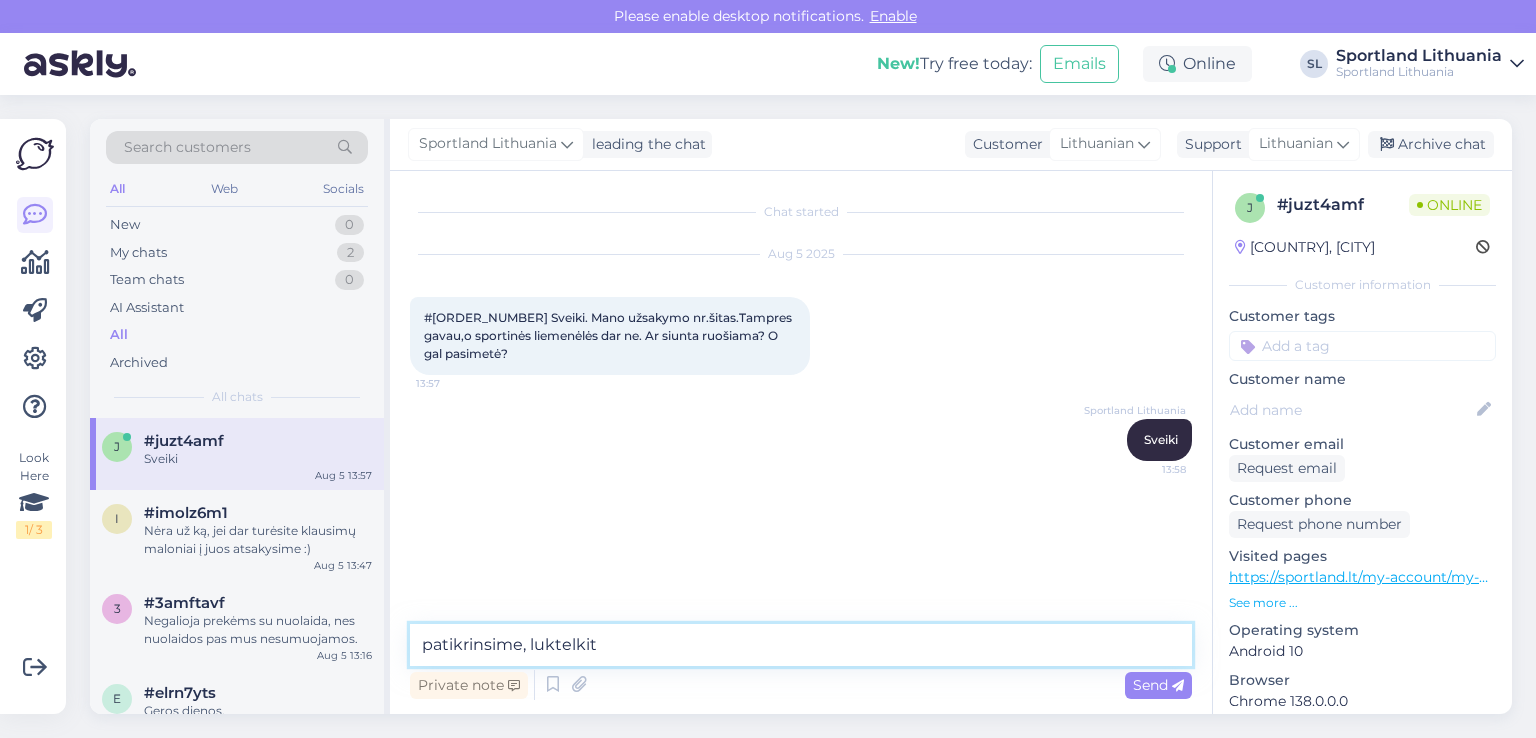 type on "patikrinsime, luktelkit" 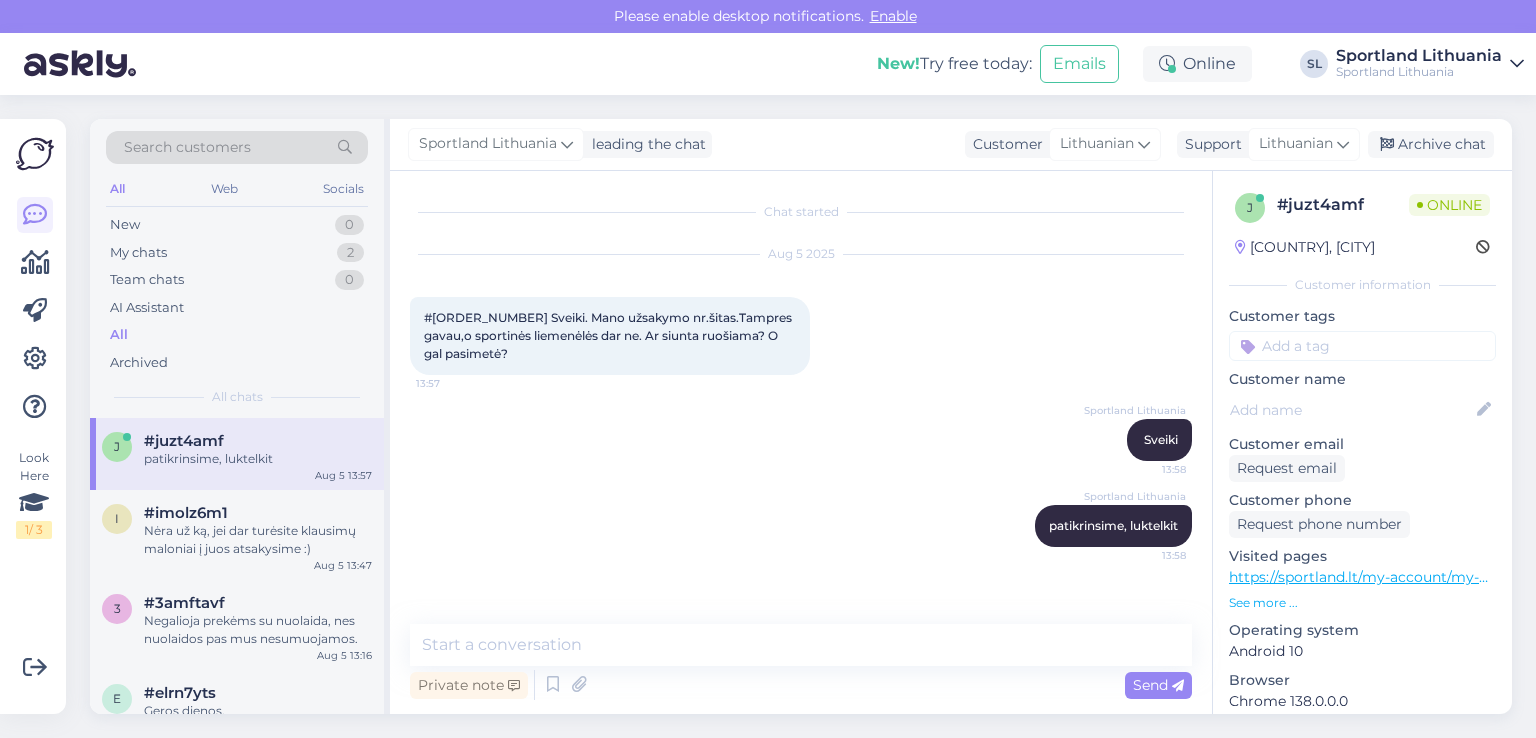 drag, startPoint x: 472, startPoint y: 305, endPoint x: 472, endPoint y: 316, distance: 11 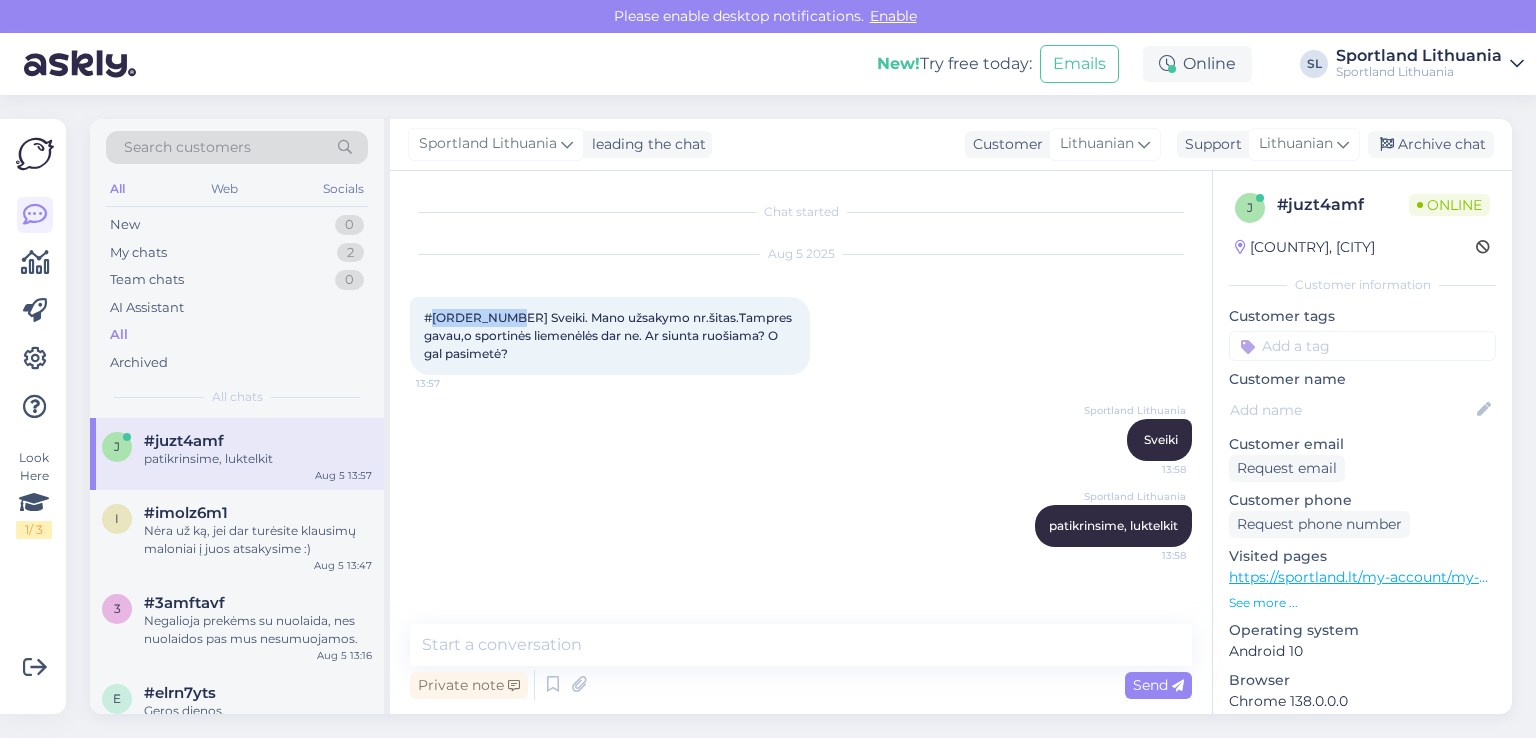 click on "#3000426382 Sveiki. Mano užsakymo nr.šitas.Tampres gavau,o sportinės liemenėlės dar ne. Ar siunta ruošiama? O gal pasimetė?" at bounding box center [609, 335] 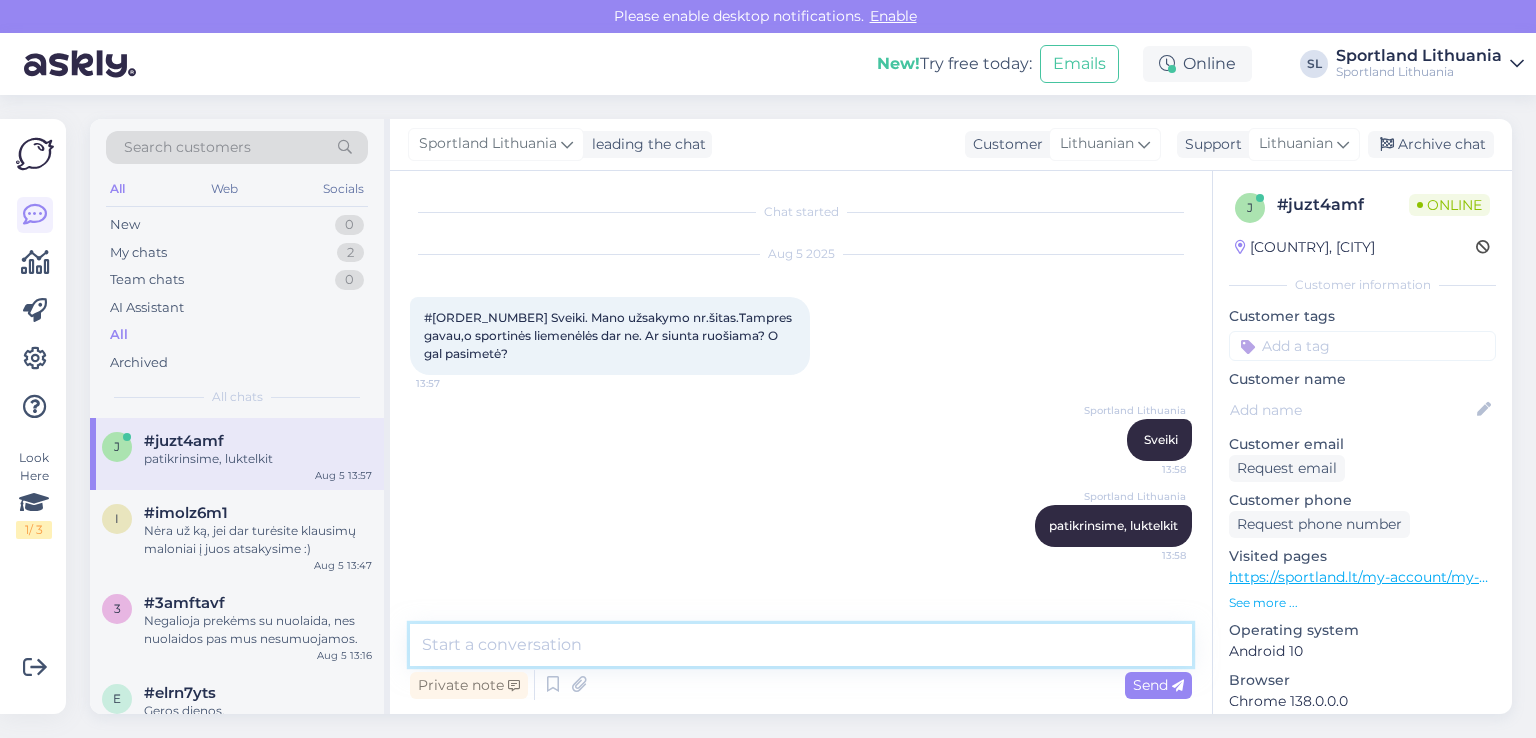 click at bounding box center (801, 645) 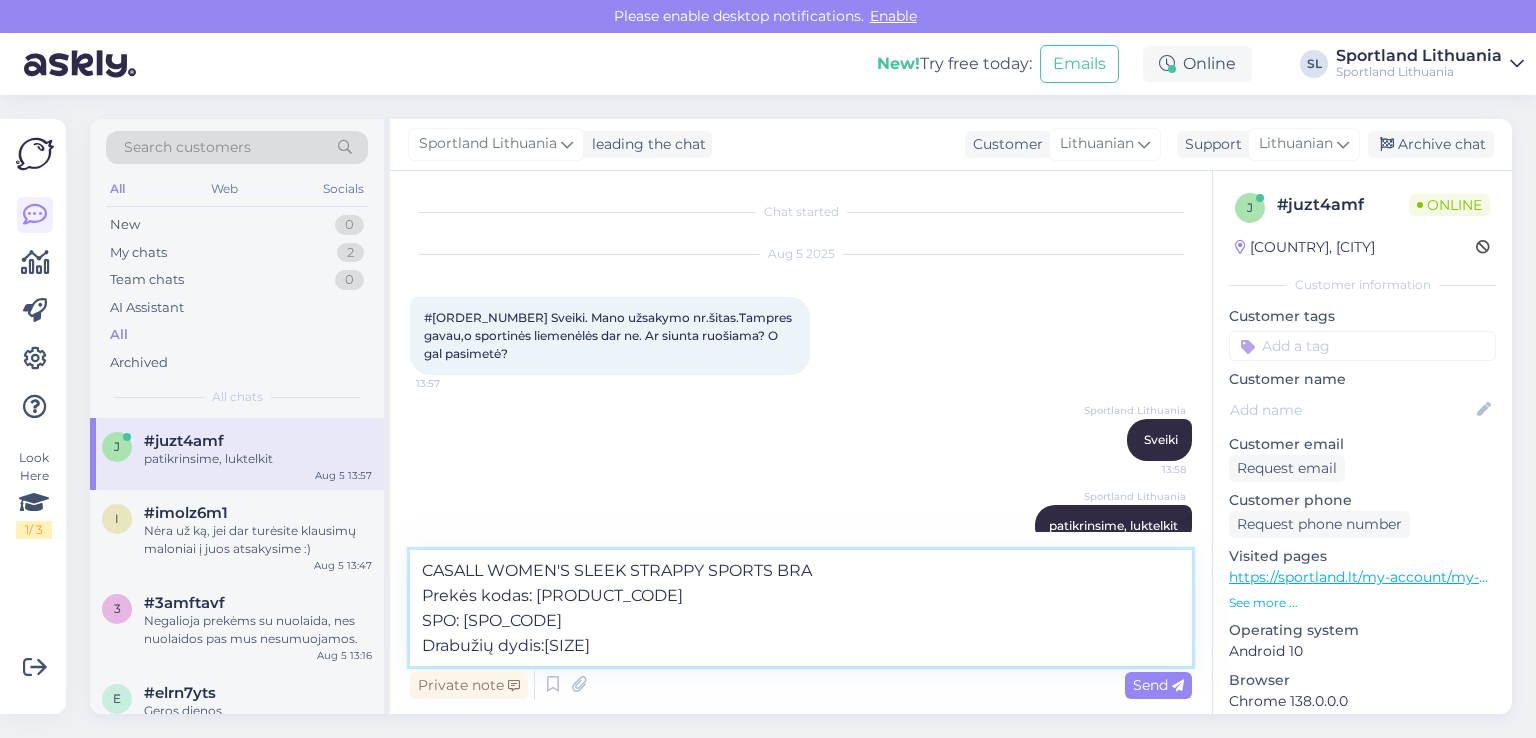 type on "CASALL WOMEN'S SLEEK STRAPPY SPORTS BRA
Prekės kodas: 34025006430
SPO: 24181_562
Drabužių dydis:L" 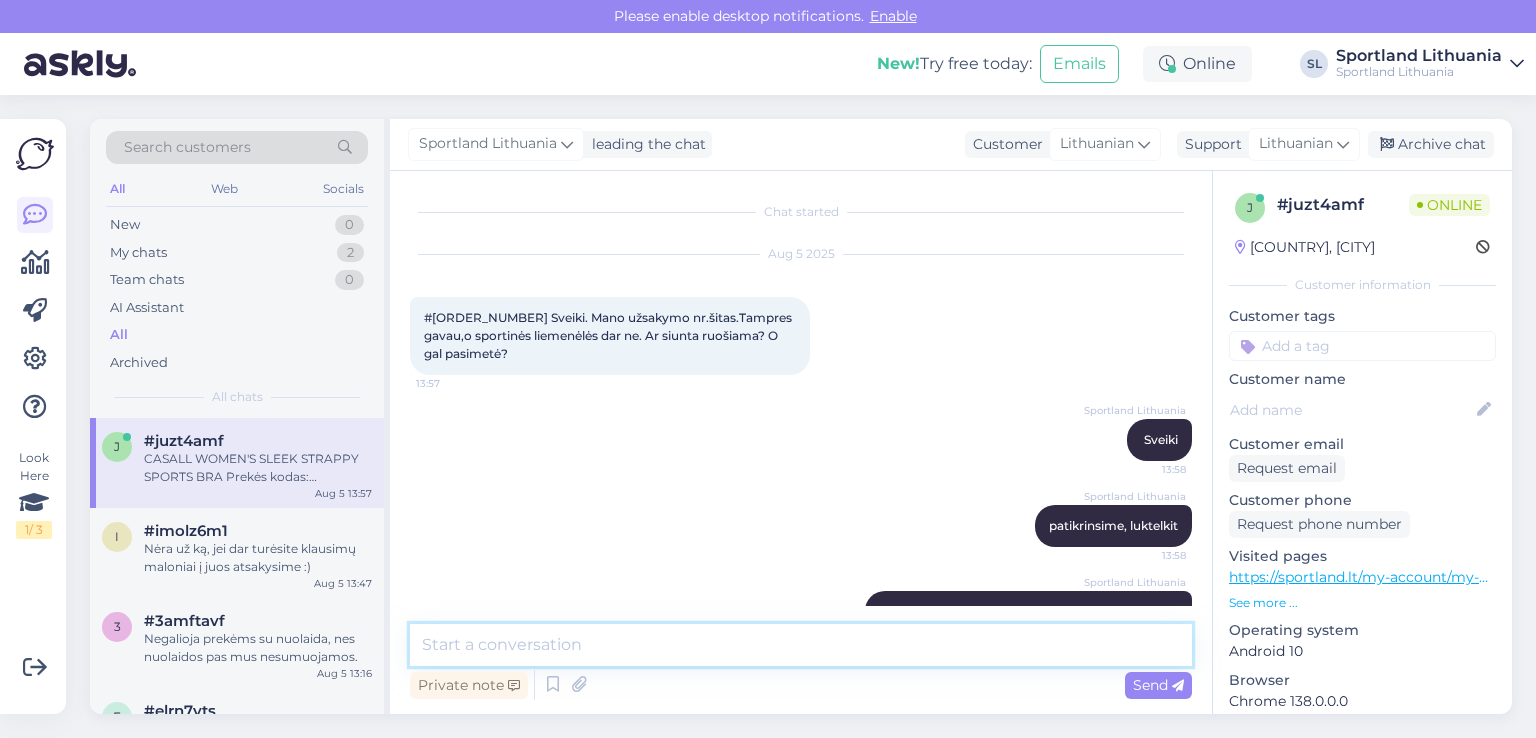 scroll, scrollTop: 104, scrollLeft: 0, axis: vertical 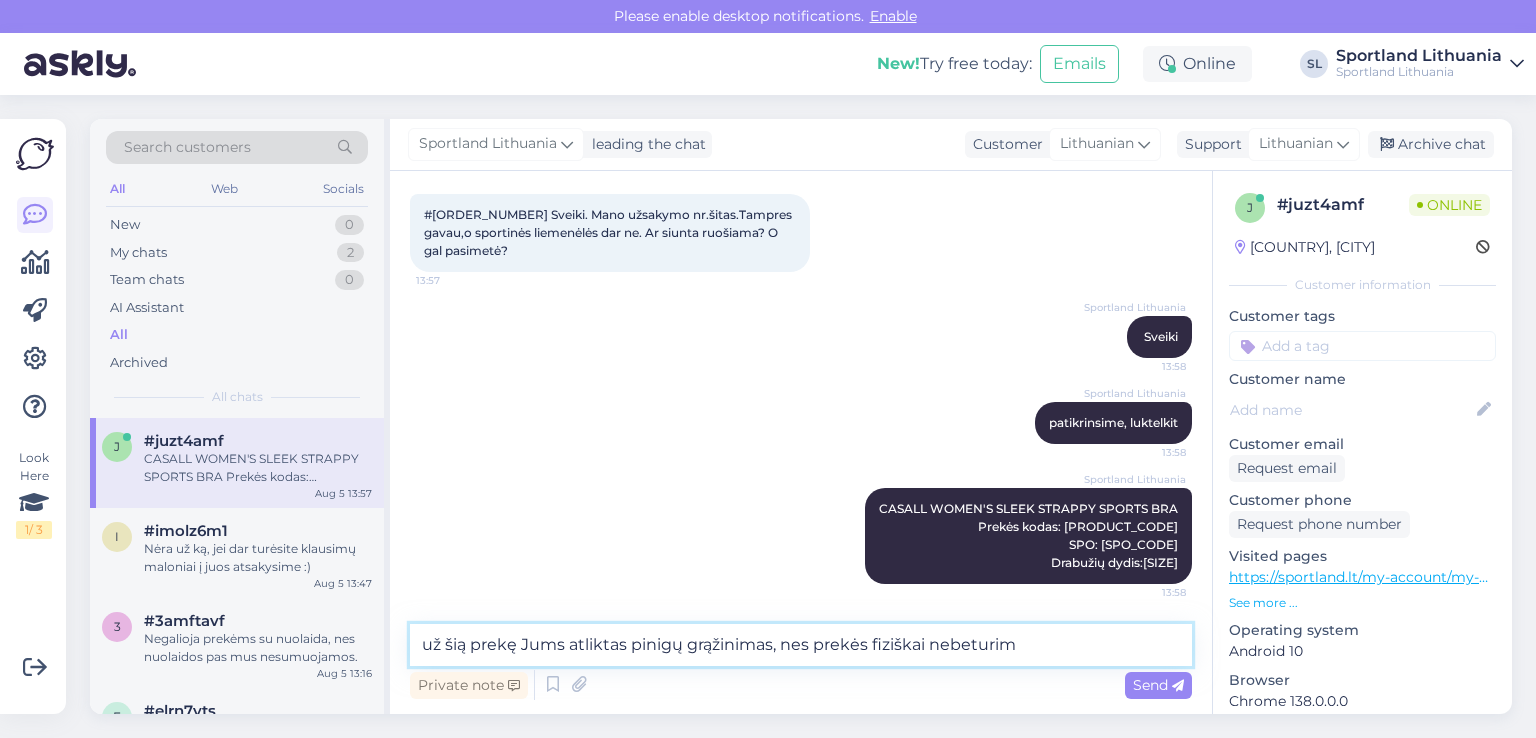 type on "už šią prekę Jums atliktas pinigų grąžinimas, nes prekės fiziškai nebeturime" 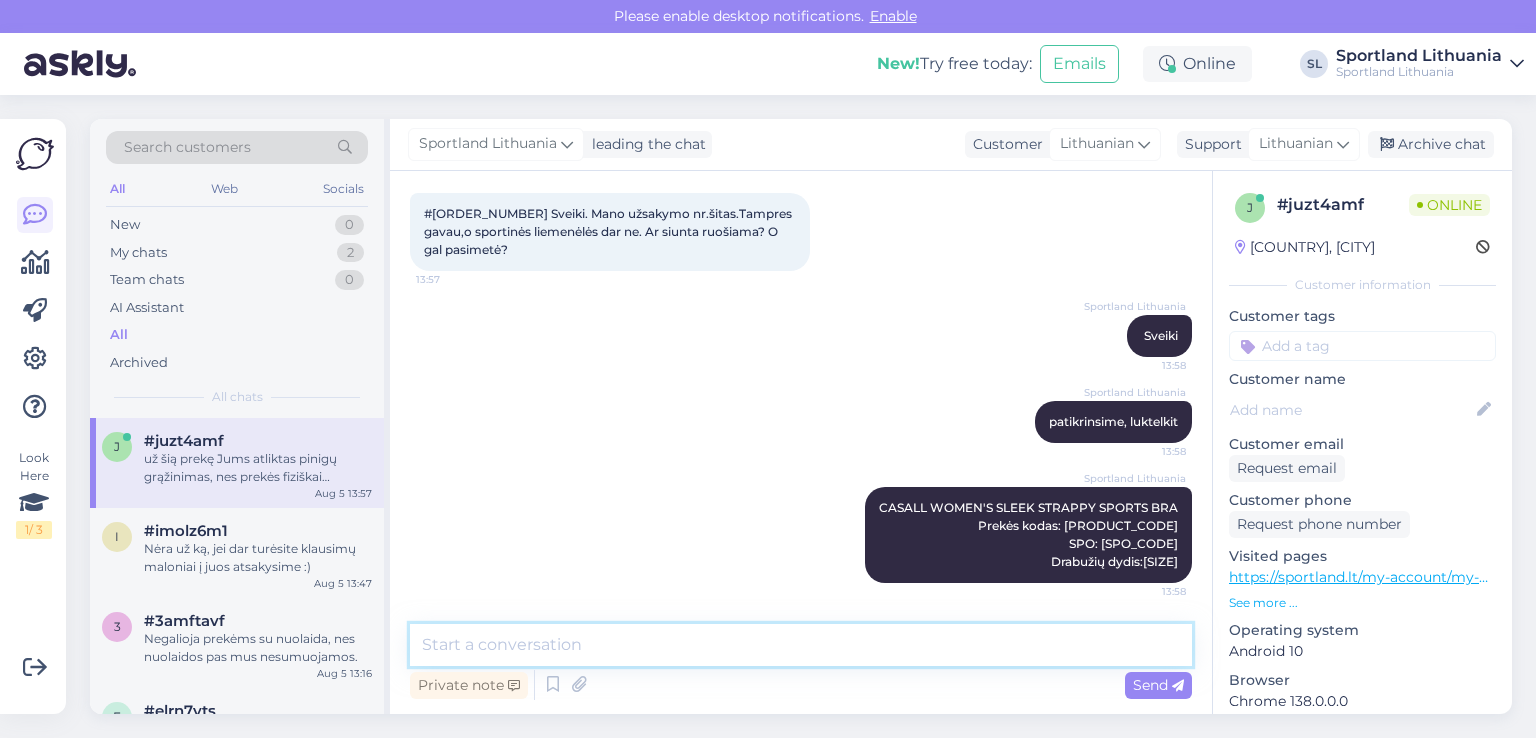 scroll, scrollTop: 208, scrollLeft: 0, axis: vertical 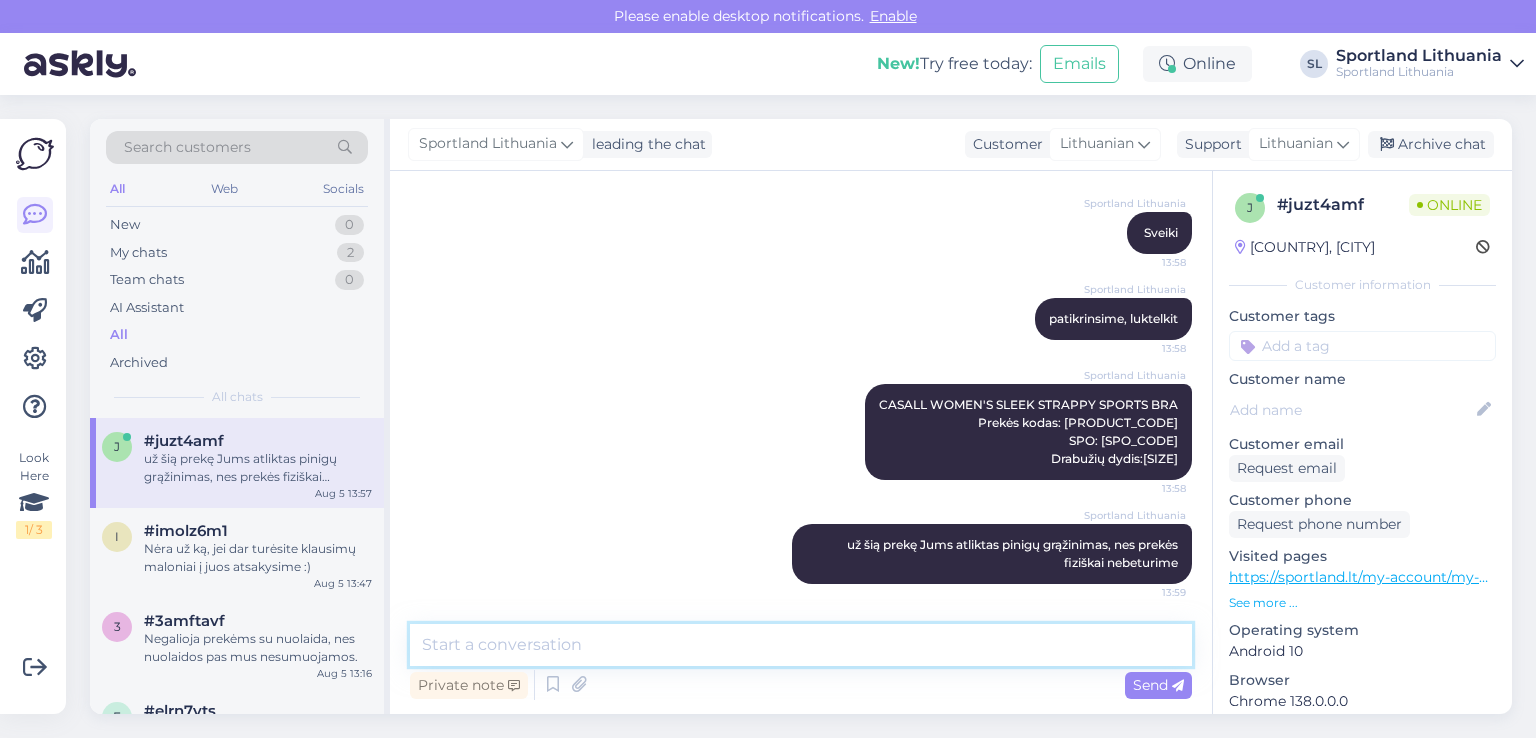 type on "m" 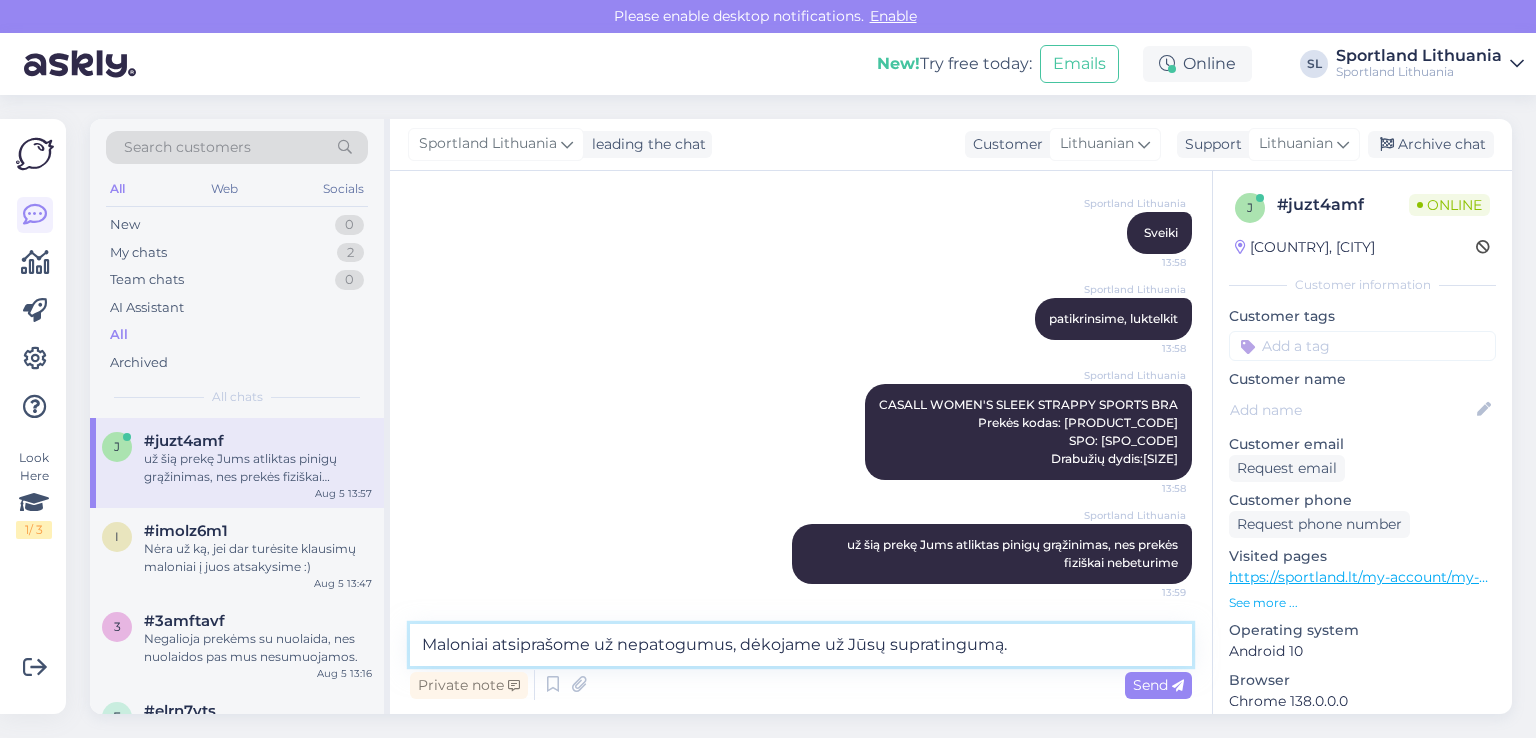 type on "Maloniai atsiprašome už nepatogumus, dėkojame už Jūsų supratingumą." 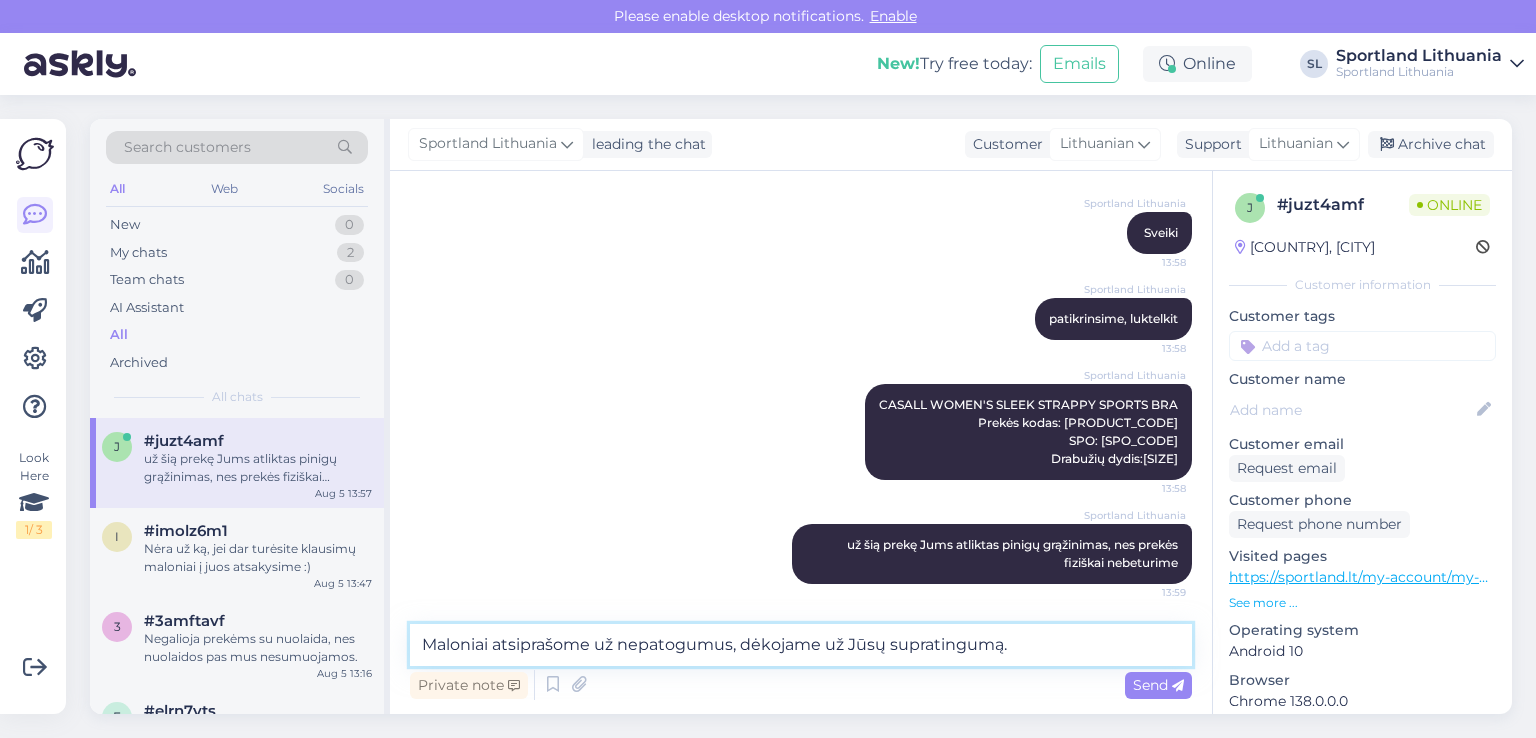 type 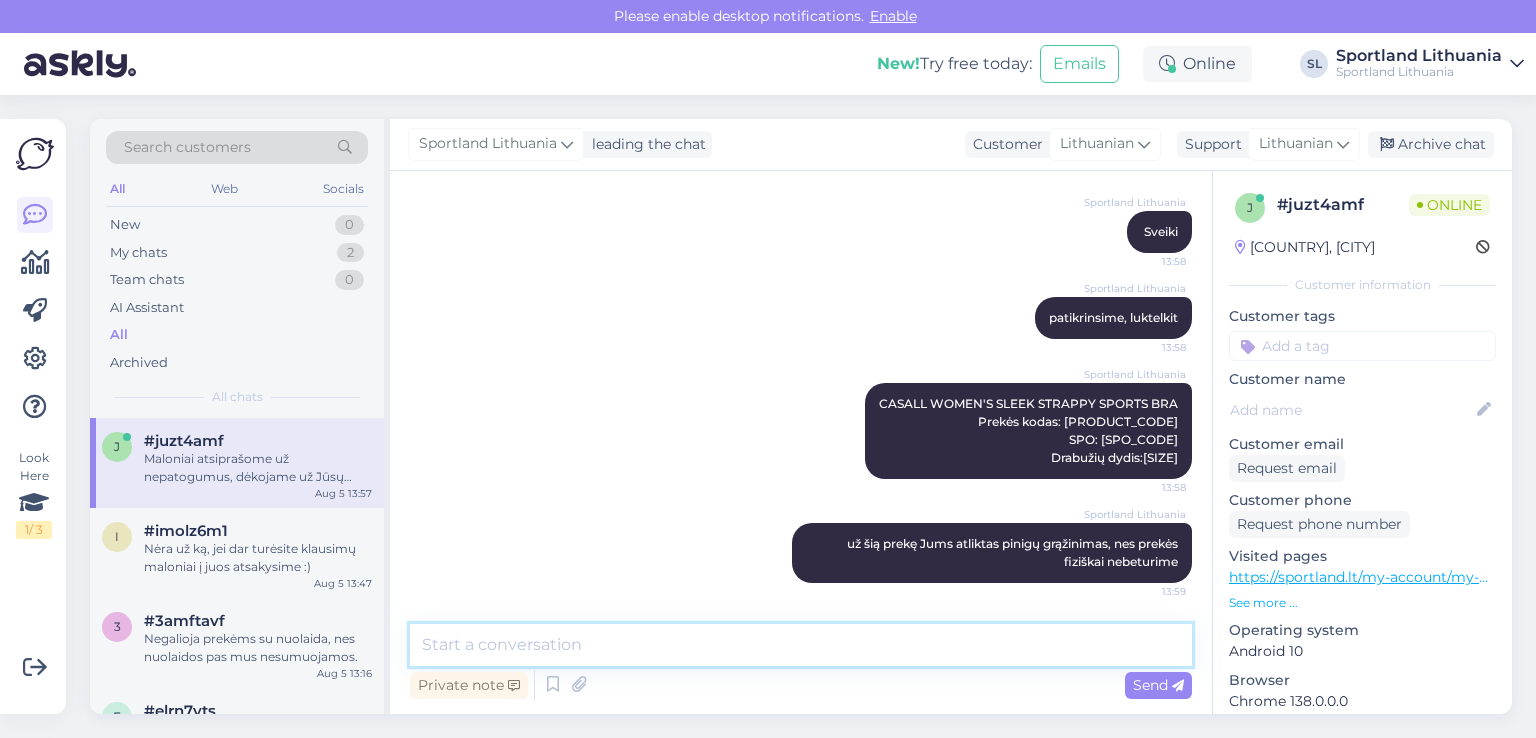scroll, scrollTop: 312, scrollLeft: 0, axis: vertical 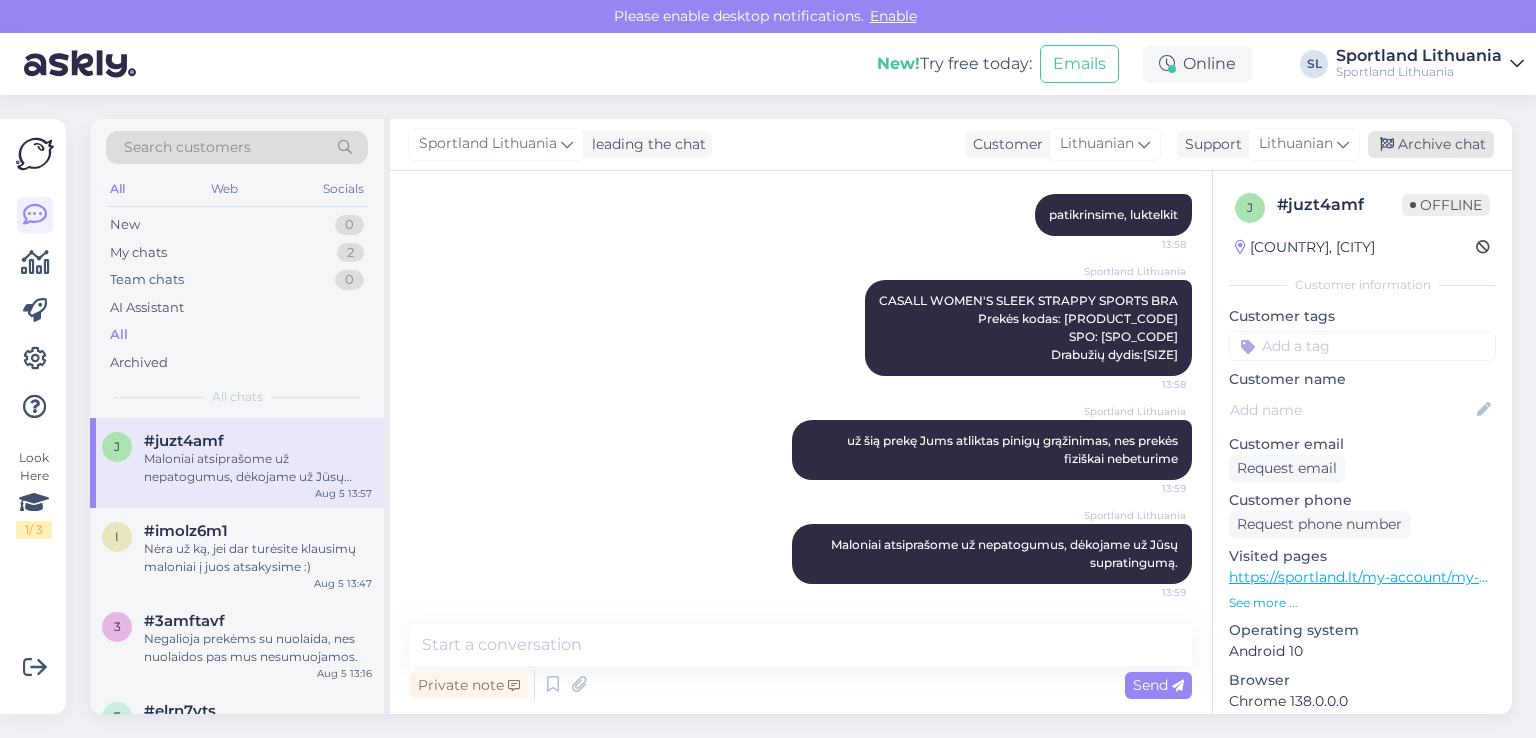 click on "Archive chat" at bounding box center (1431, 144) 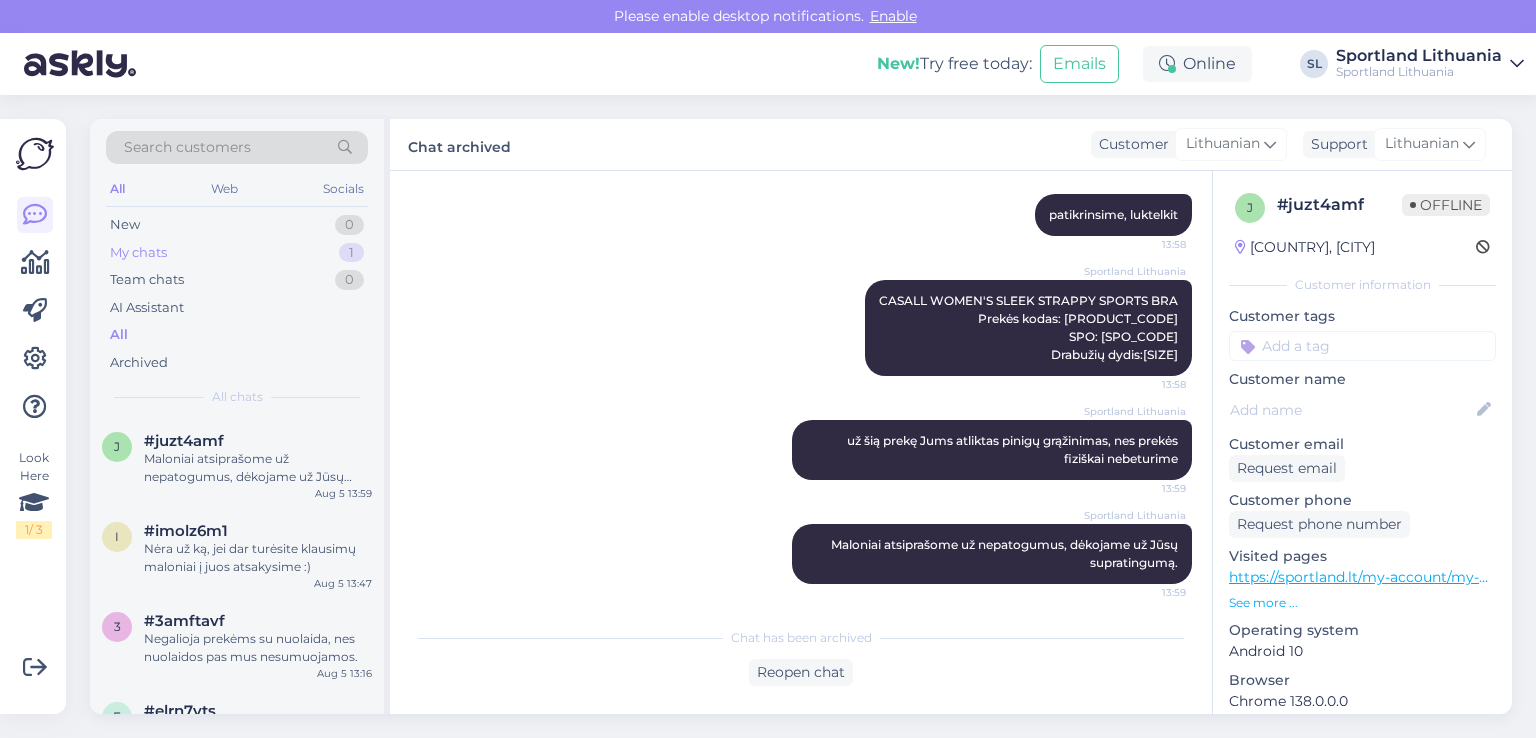 click on "My chats 1" at bounding box center [237, 253] 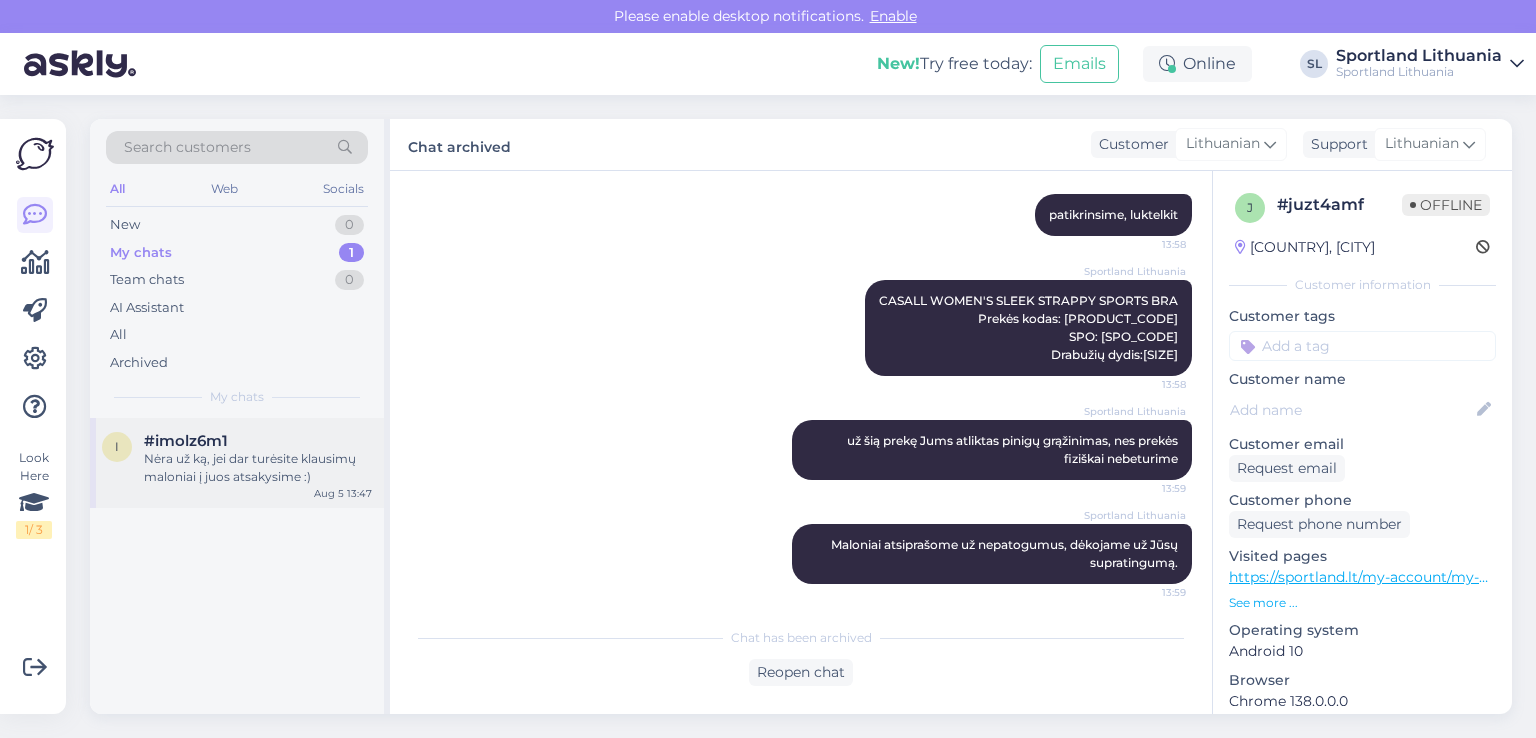 click on "Nėra už ką, jei dar turėsite klausimų maloniai į juos atsakysime :)" at bounding box center (258, 468) 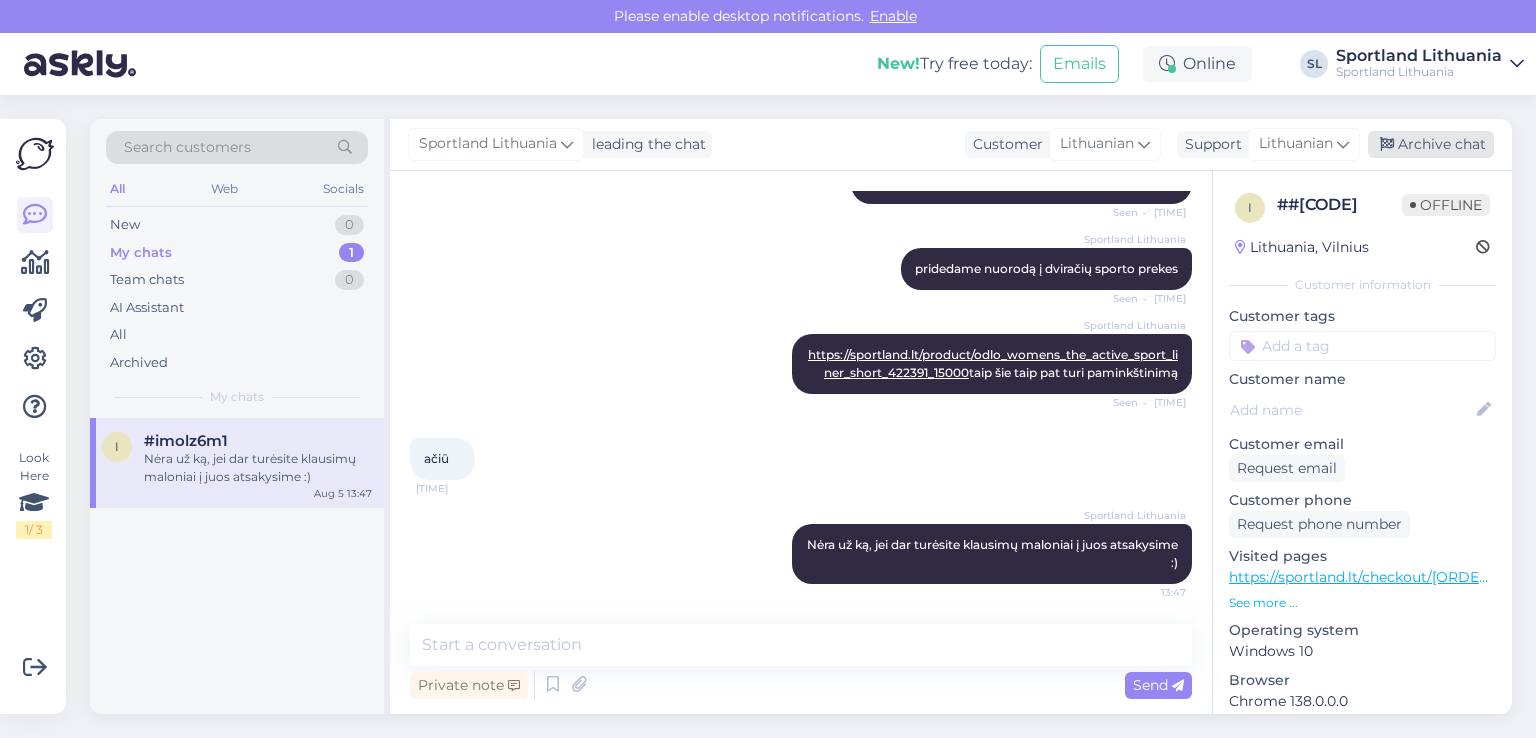 click on "Archive chat" at bounding box center (1431, 144) 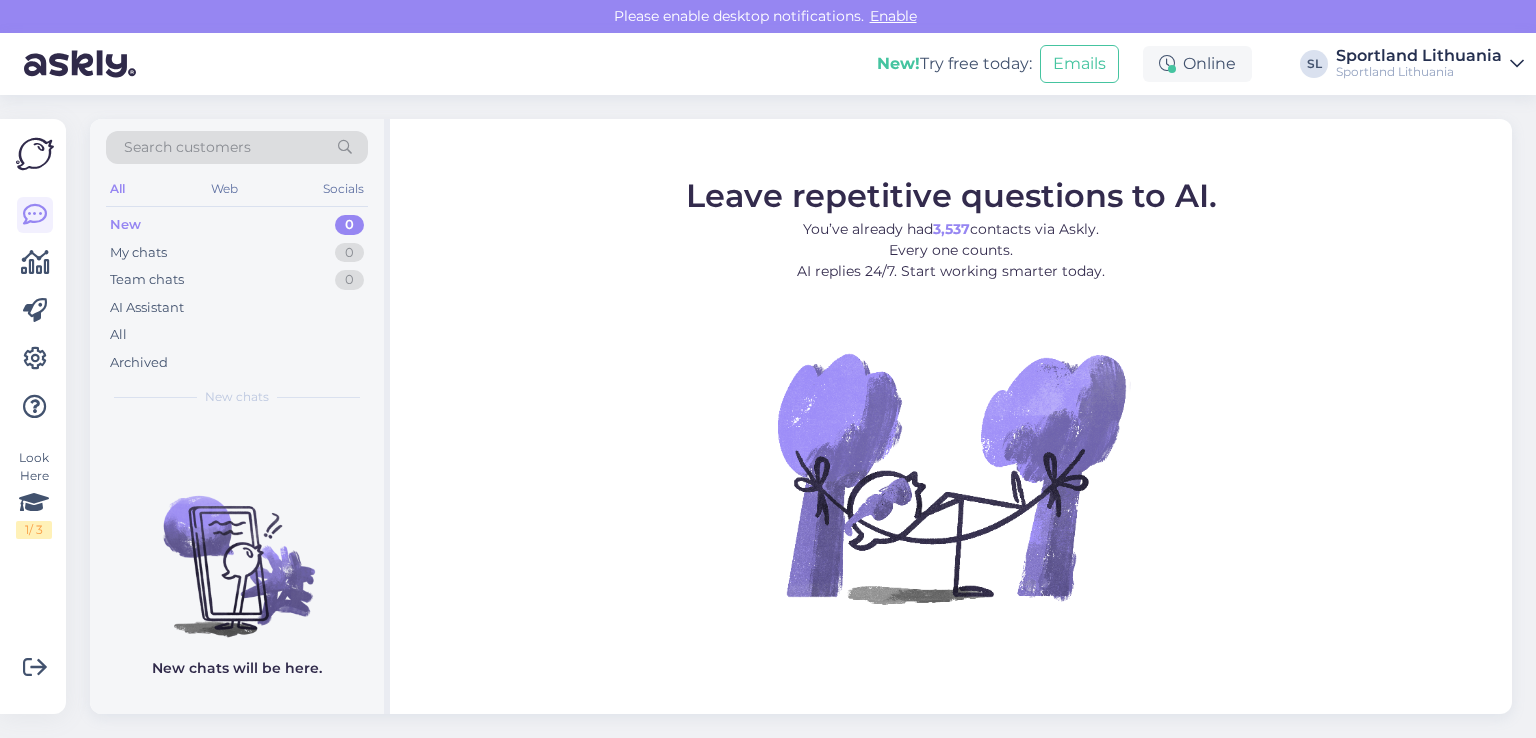 scroll, scrollTop: 0, scrollLeft: 0, axis: both 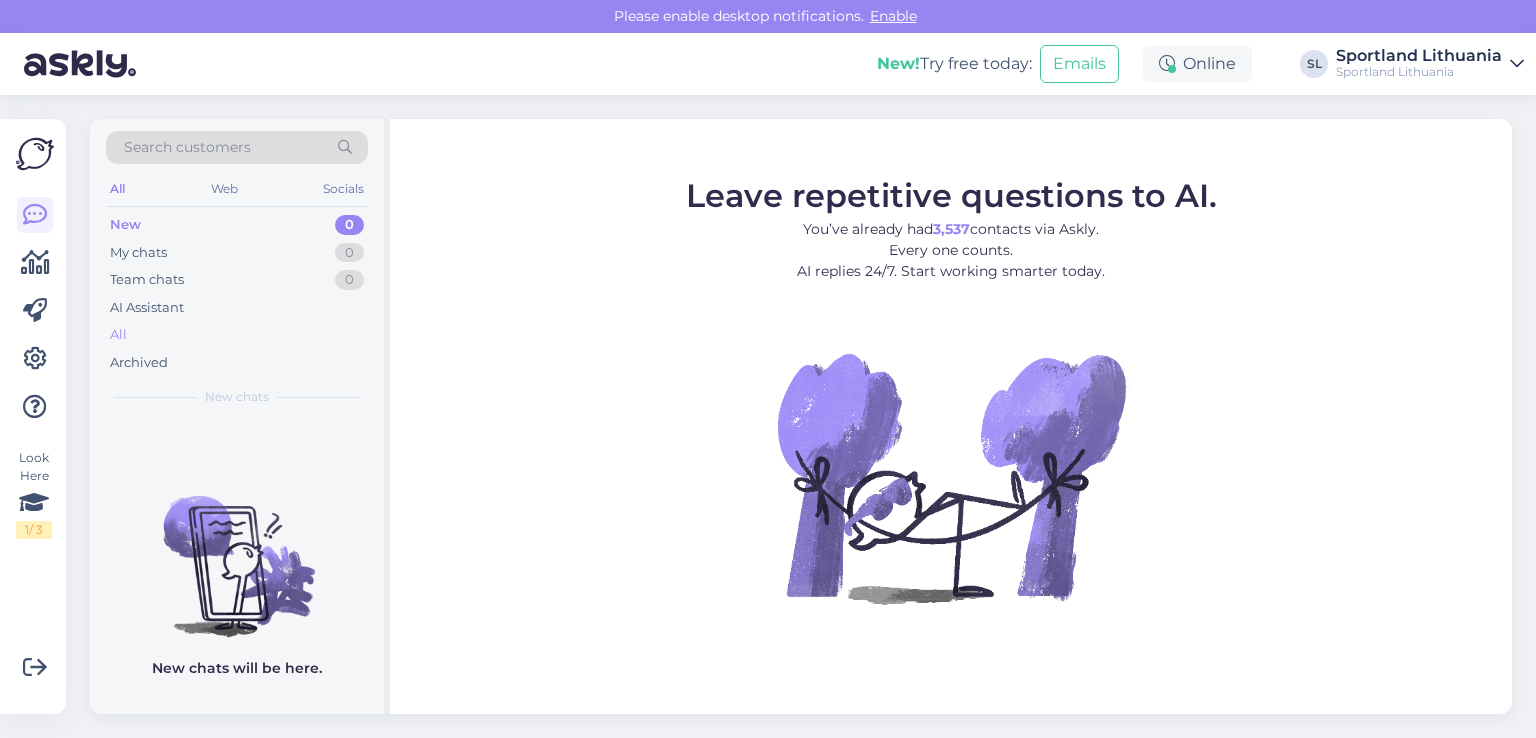 click on "All" at bounding box center (237, 335) 